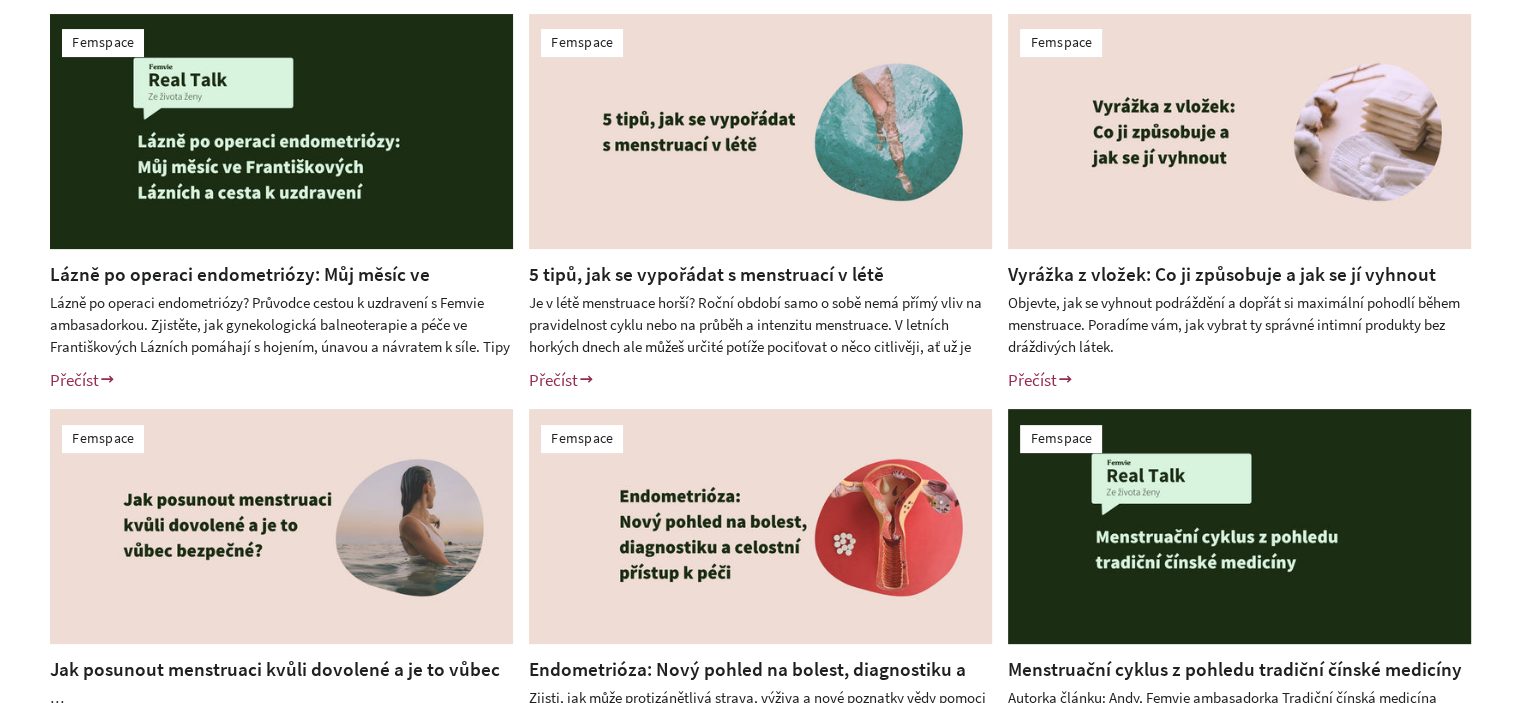 scroll, scrollTop: 600, scrollLeft: 0, axis: vertical 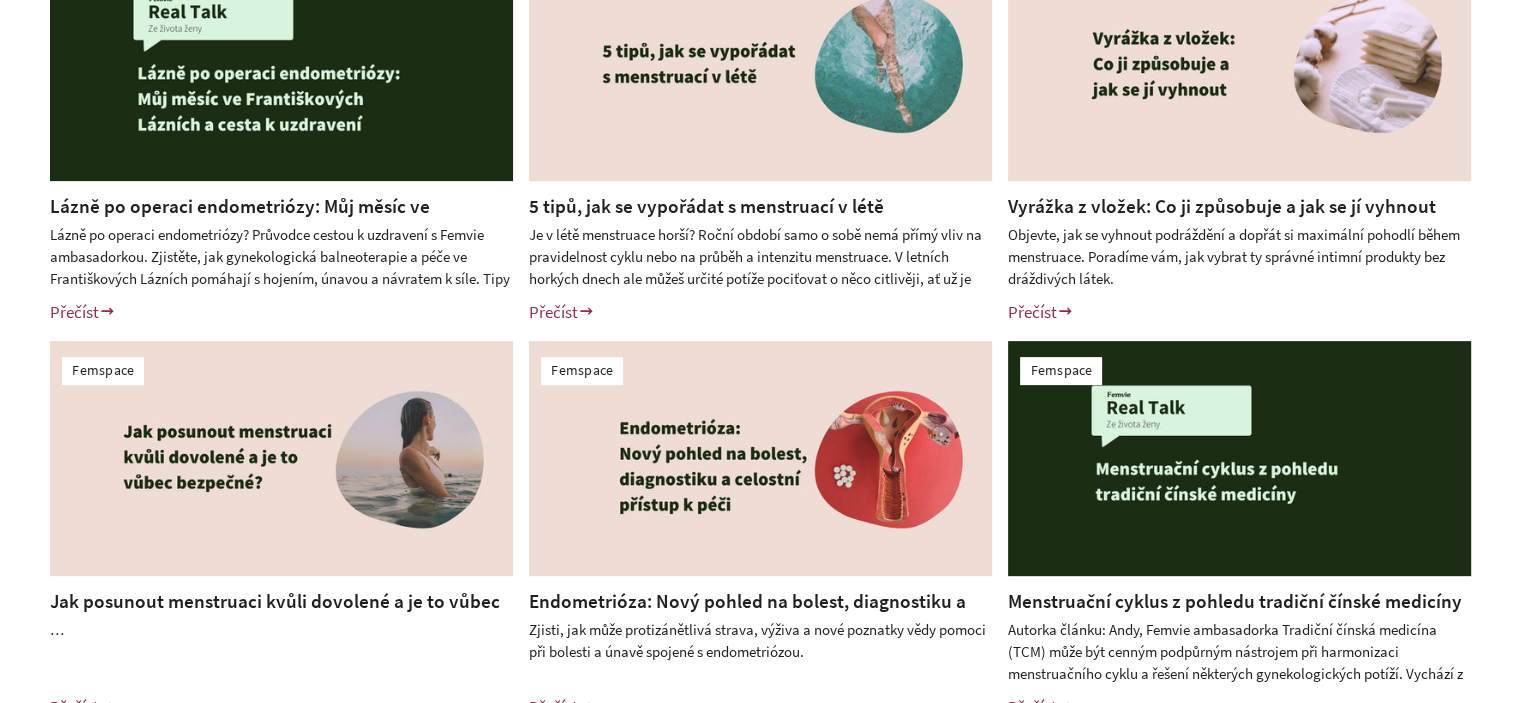 click on "Femspace
Lázně po operaci endometriózy: Můj měsíc ve Františkových Lázních a cesta k uzdravení
Lázně po operaci endometriózy? Průvodce cestou k uzdravení s Femvie ambasadorkou. Zjistěte, jak gynekologická balneoterapie a péče ve Františkových Lázních pomáhají s hojením, únavou a návratem k síle. Tipy na procedury a rekonvalescenci.
Přečíst
Femspace
5 tipů, jak se vypořádat s menstruací v létě
Přečíst" at bounding box center (760, 333) 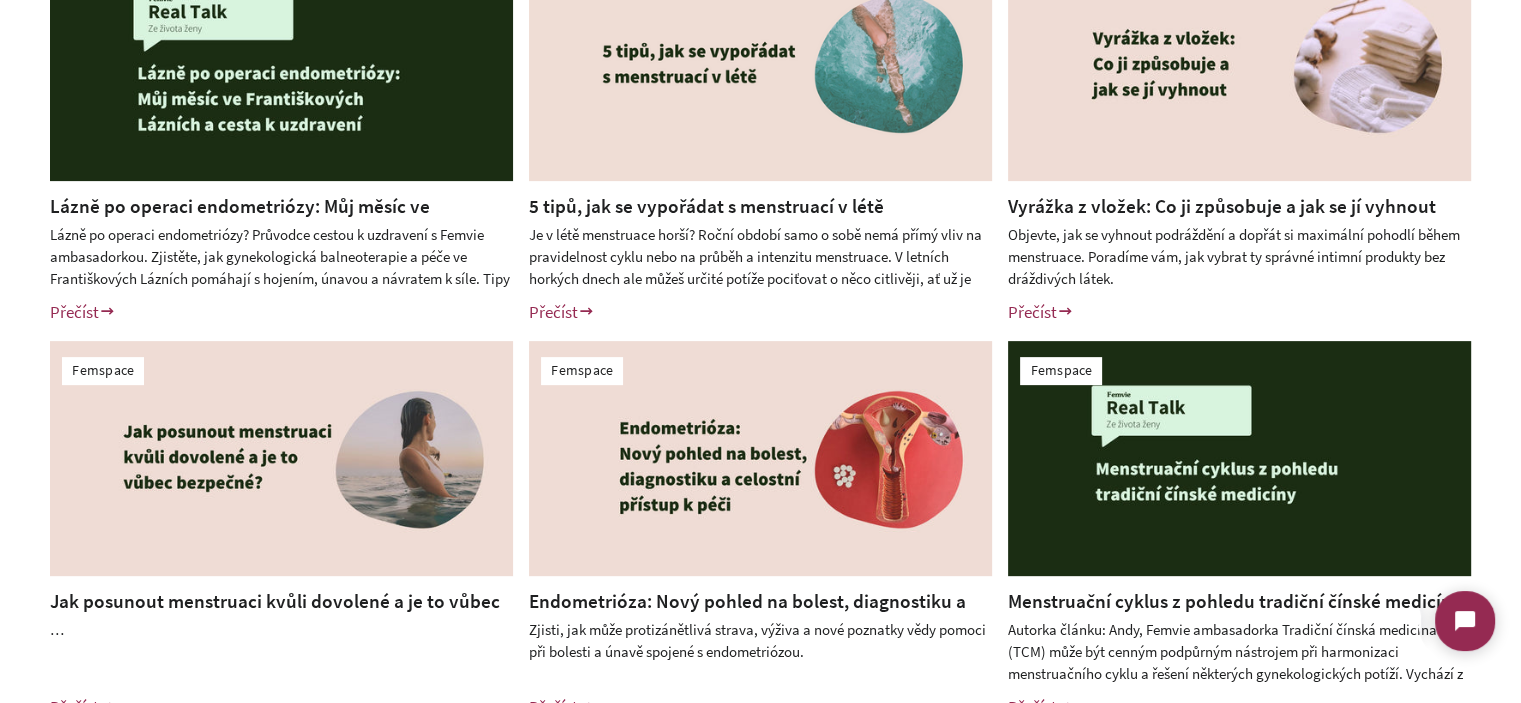 scroll, scrollTop: 0, scrollLeft: 0, axis: both 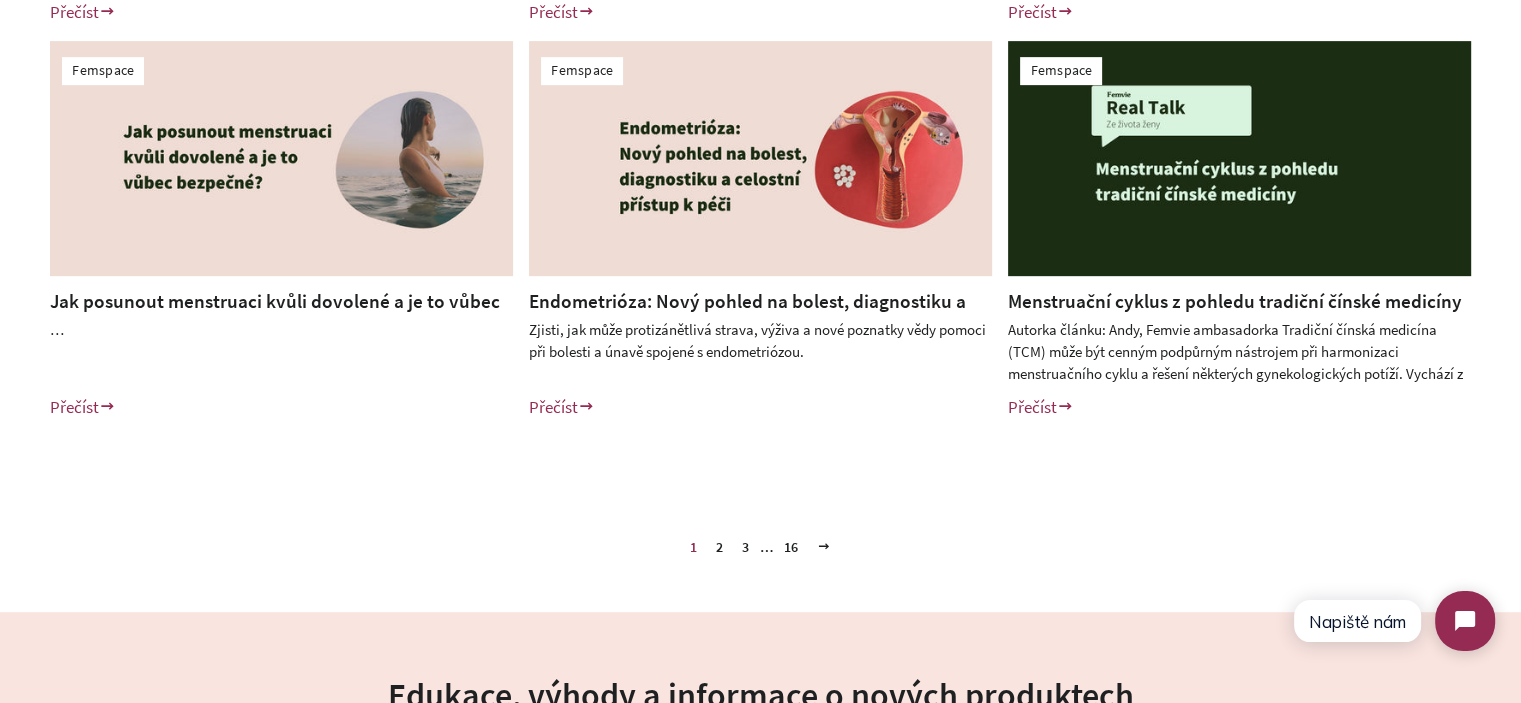 click on "Femspace
Lázně po operaci endometriózy: Můj měsíc ve Františkových Lázních a cesta k uzdravení
Lázně po operaci endometriózy? Průvodce cestou k uzdravení s Femvie ambasadorkou. Zjistěte, jak gynekologická balneoterapie a péče ve Františkových Lázních pomáhají s hojením, únavou a návratem k síle. Tipy na procedury a rekonvalescenci.
Přečíst
Femspace
5 tipů, jak se vypořádat s menstruací v létě
Přečíst" at bounding box center [760, 33] 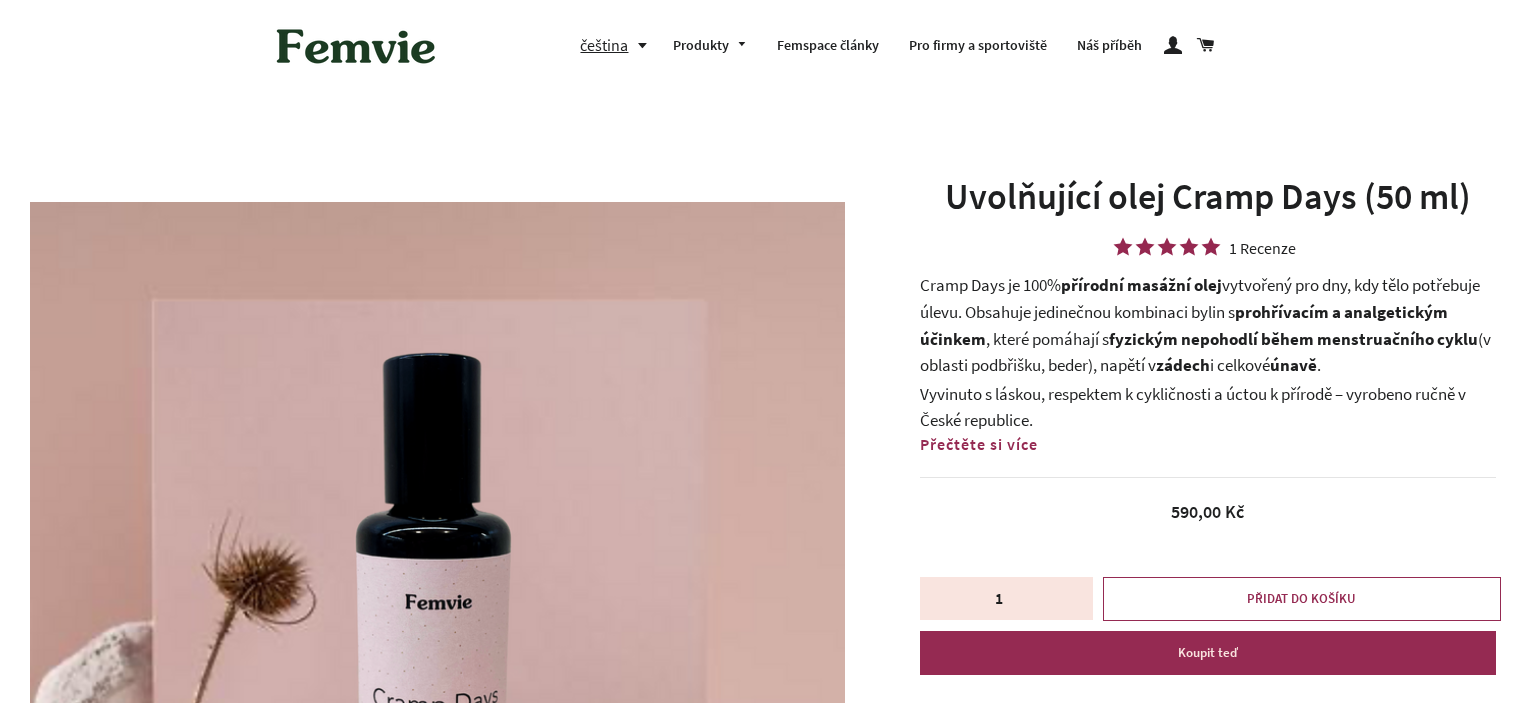 scroll, scrollTop: 0, scrollLeft: 0, axis: both 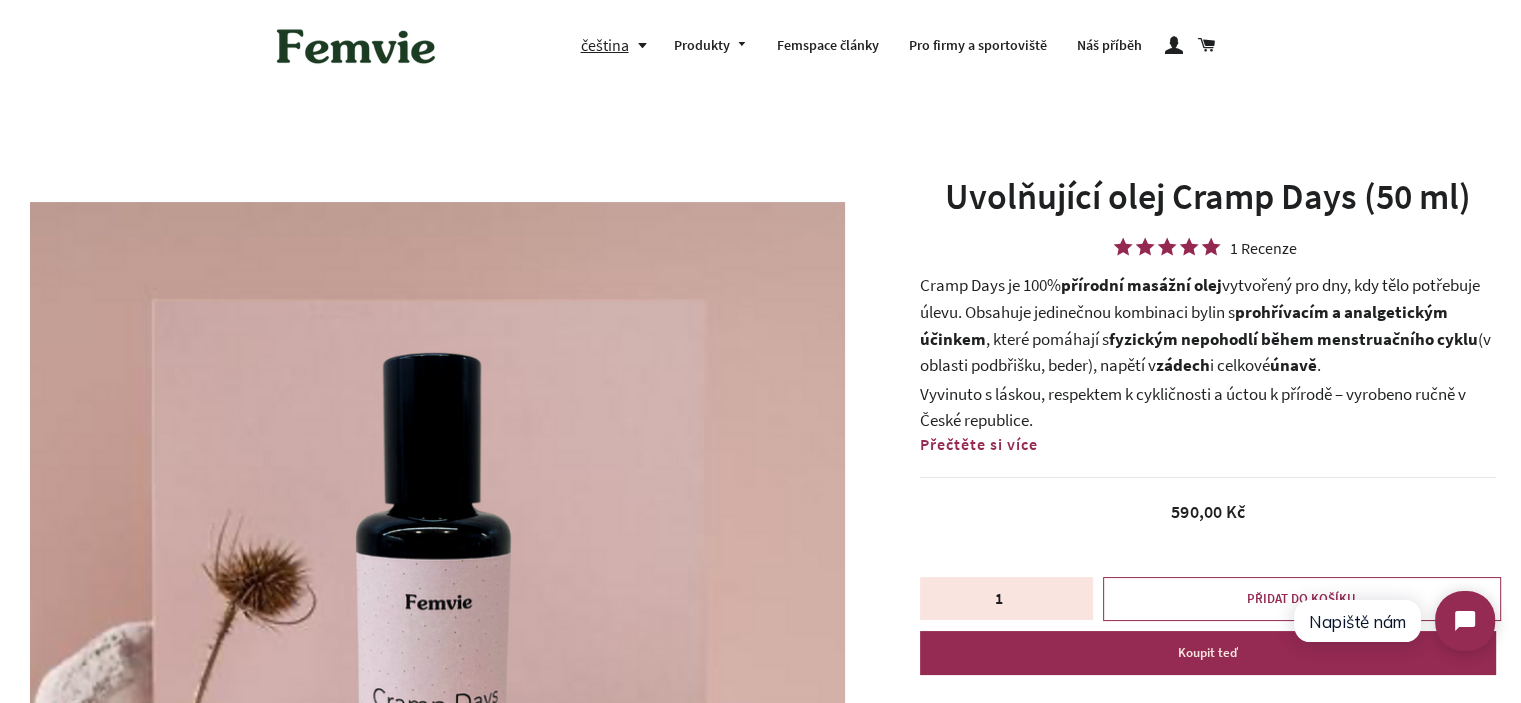 click on "prohřívacím a analgetickým účinkem" at bounding box center [1184, 325] 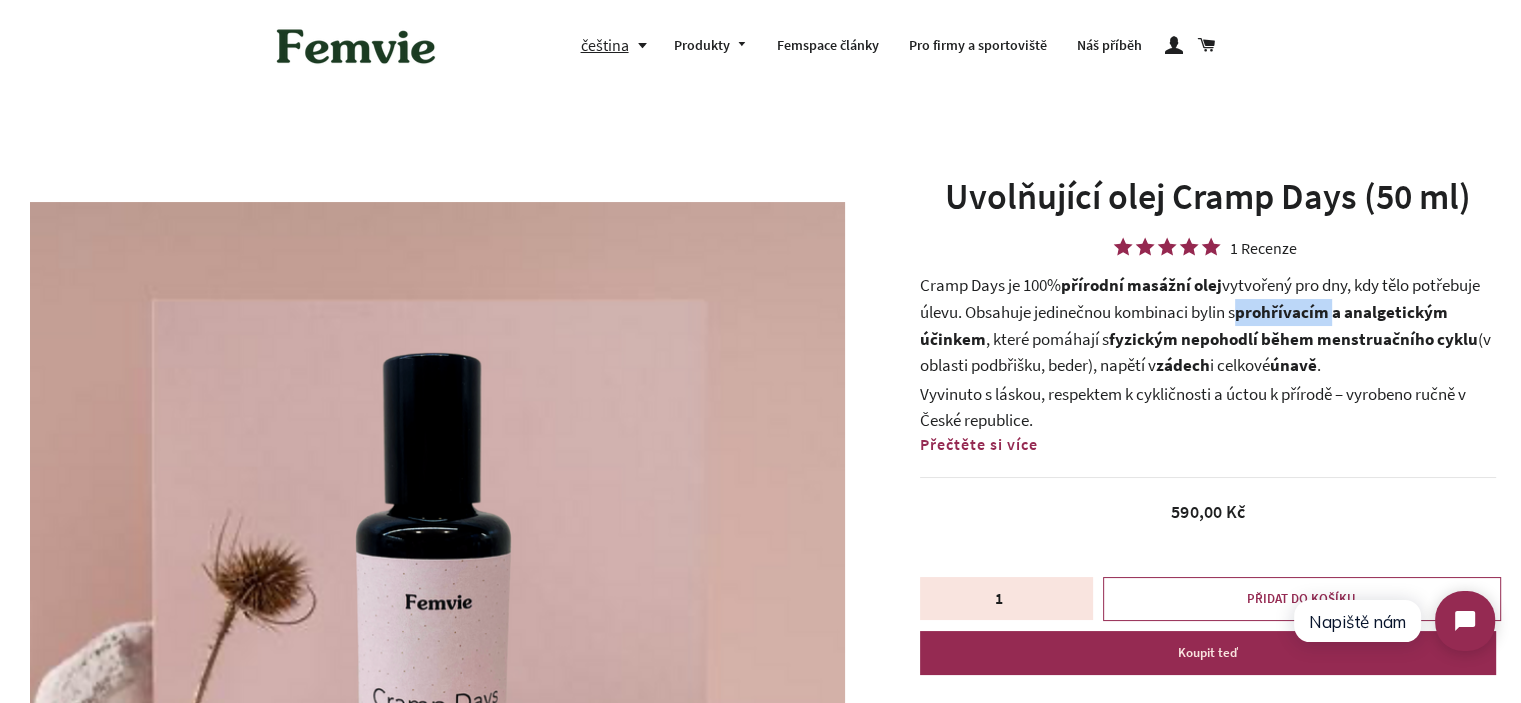 click on "prohřívacím a analgetickým účinkem" at bounding box center [1184, 325] 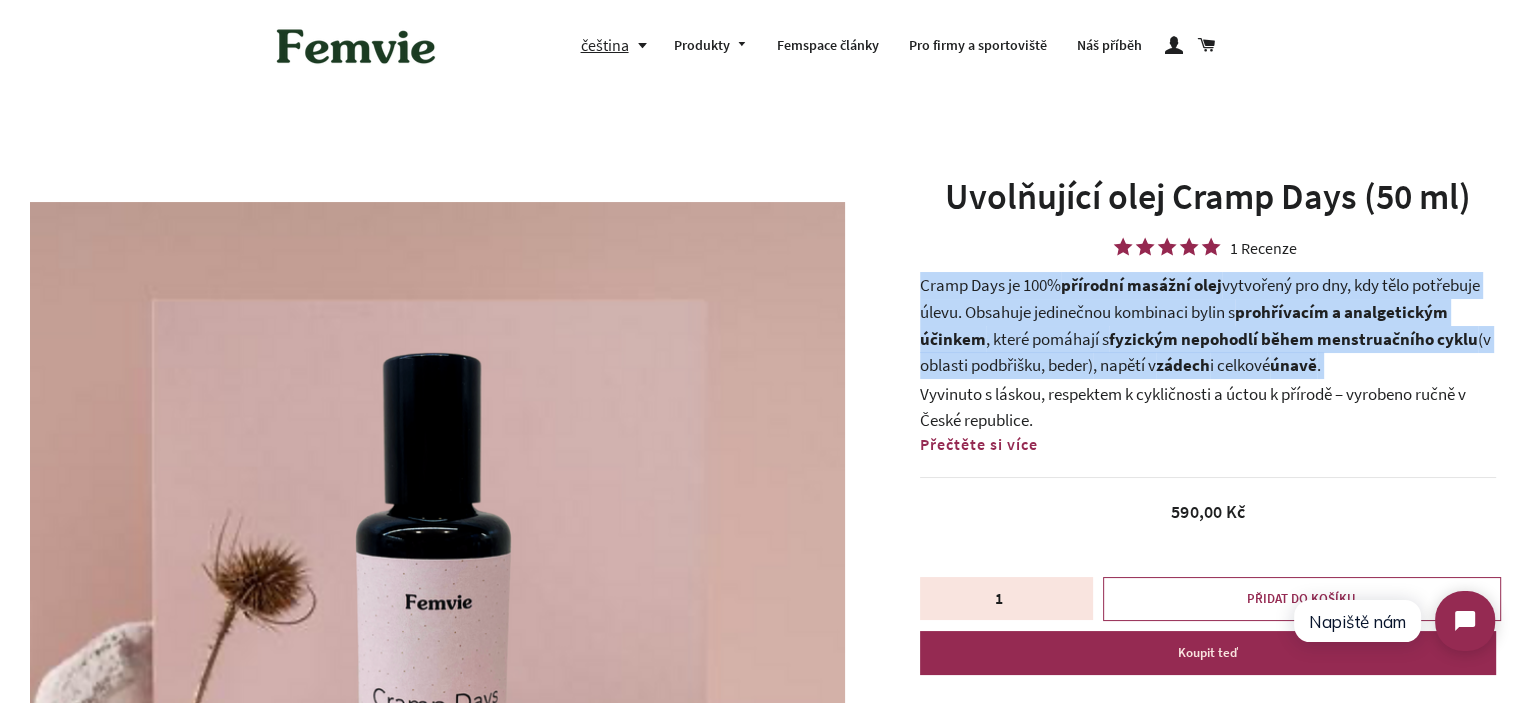 click on "prohřívacím a analgetickým účinkem" at bounding box center (1184, 325) 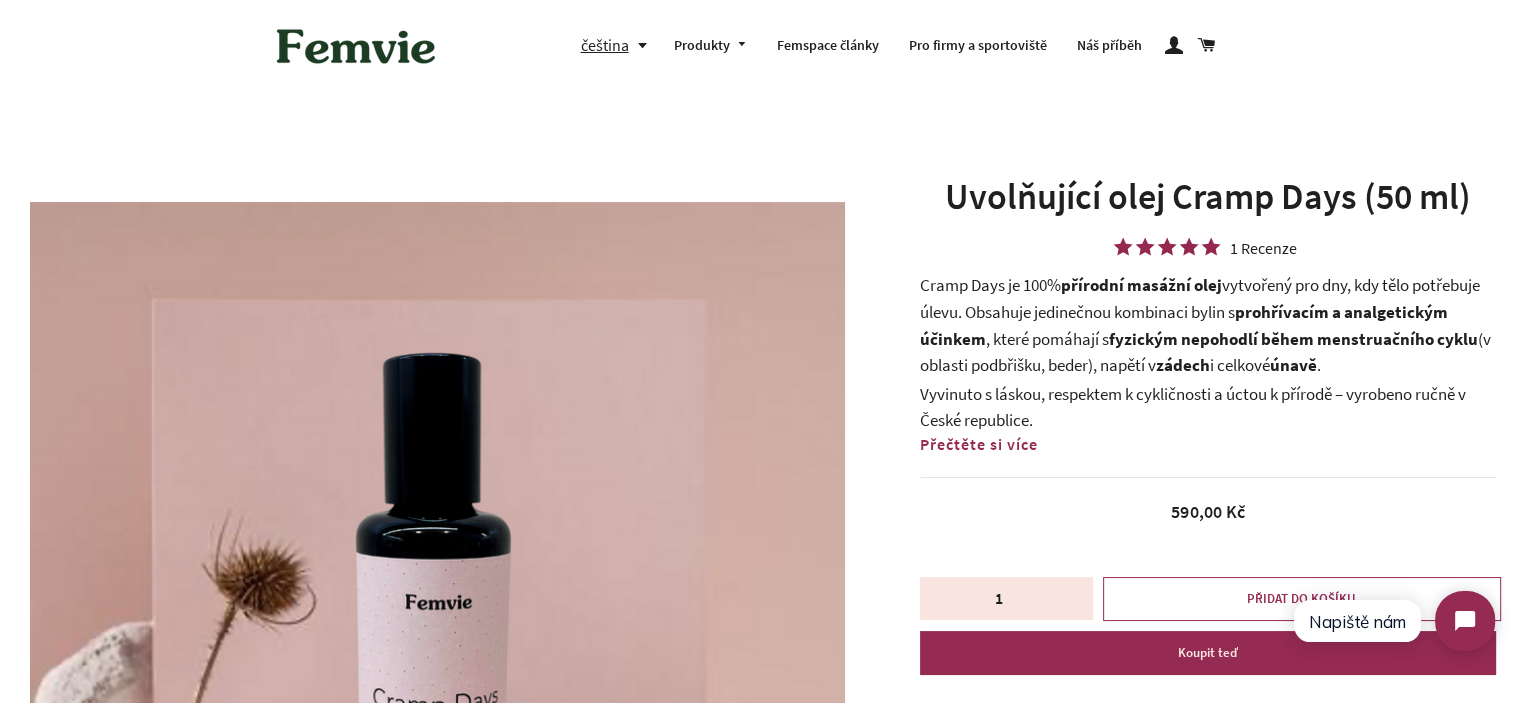 click on "Přečtěte si více" at bounding box center (979, 444) 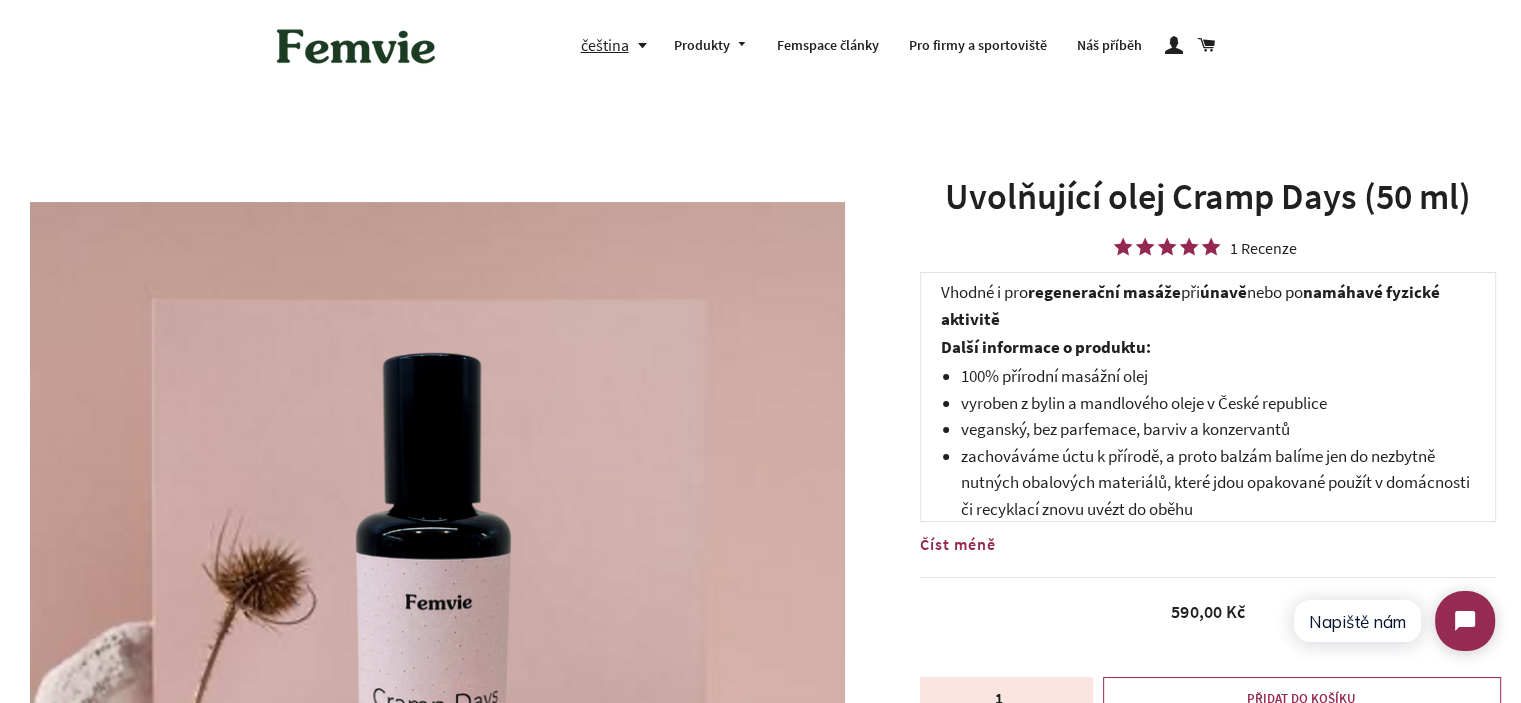 scroll, scrollTop: 200, scrollLeft: 0, axis: vertical 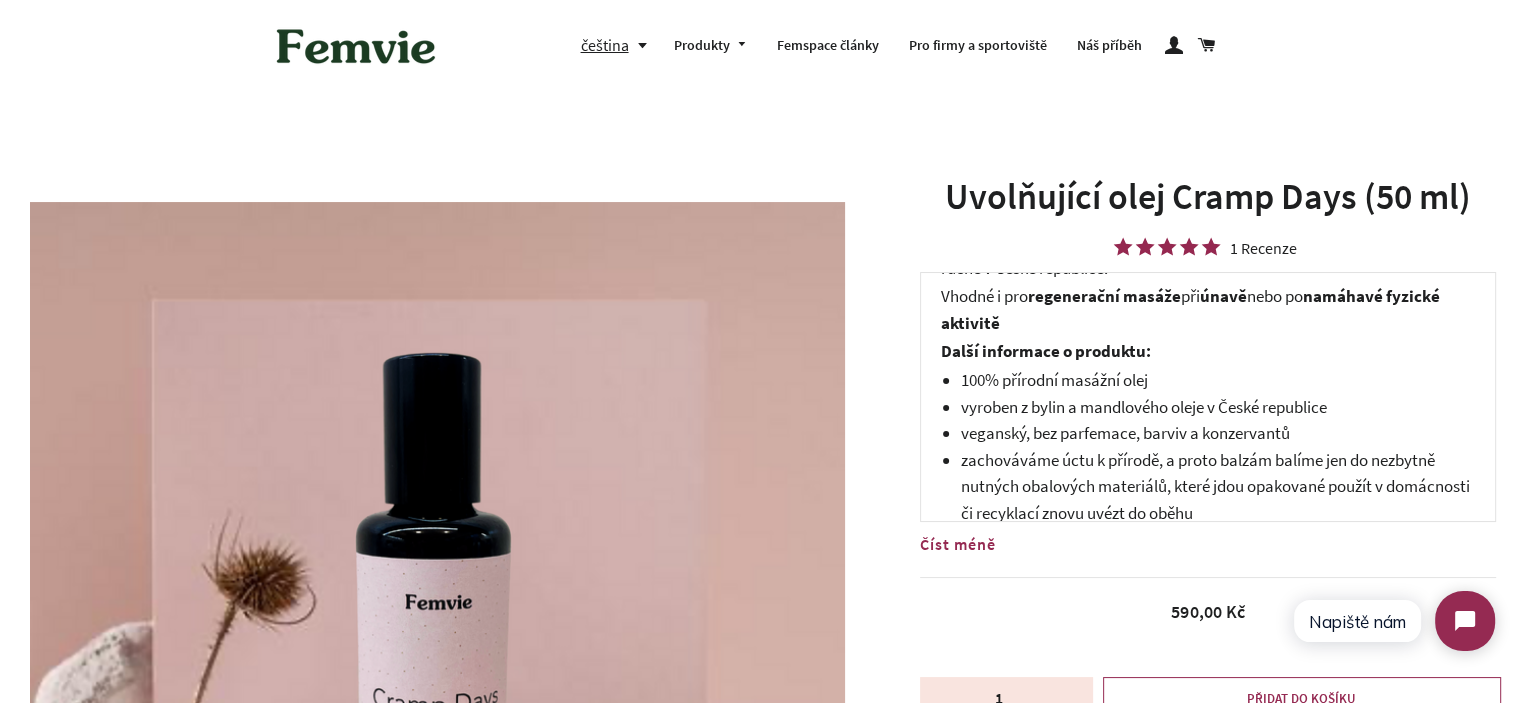 click 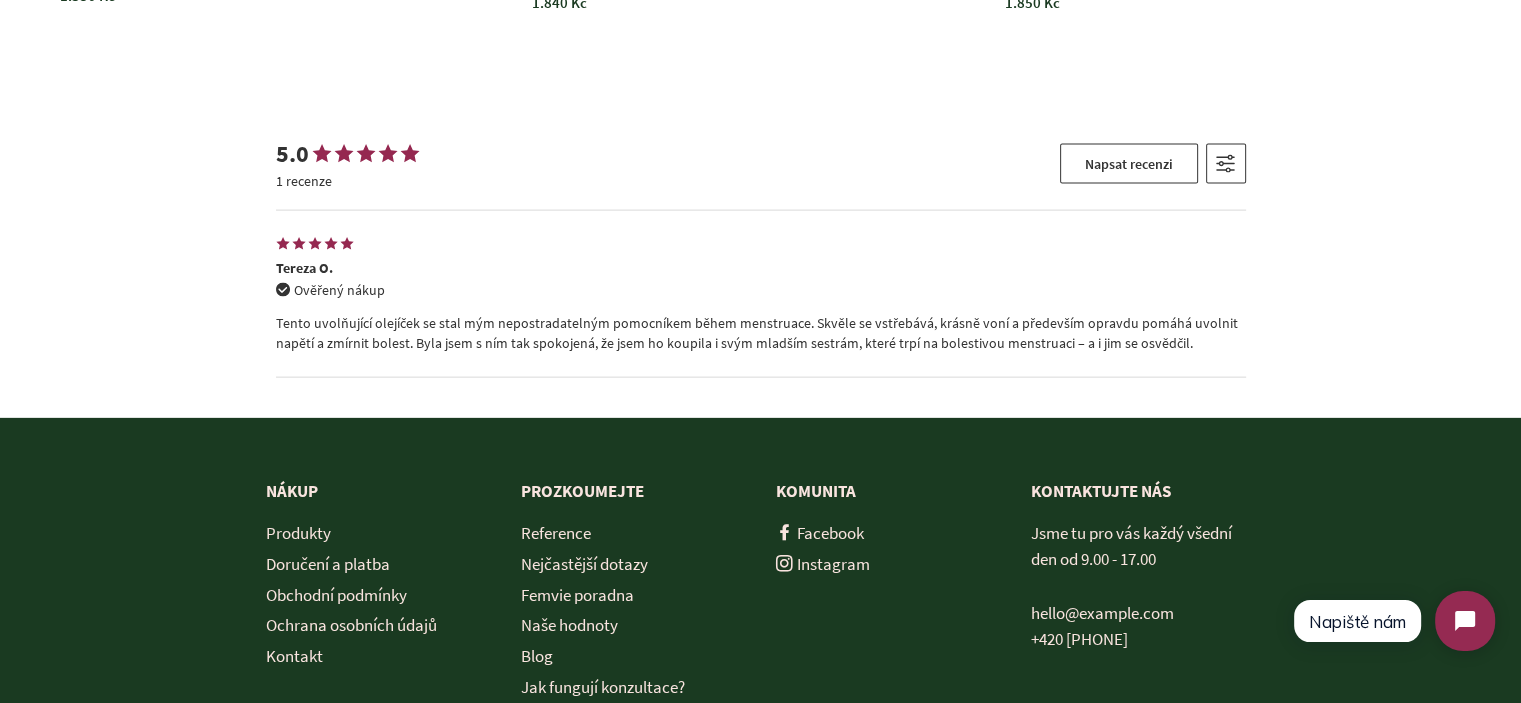 scroll, scrollTop: 4264, scrollLeft: 0, axis: vertical 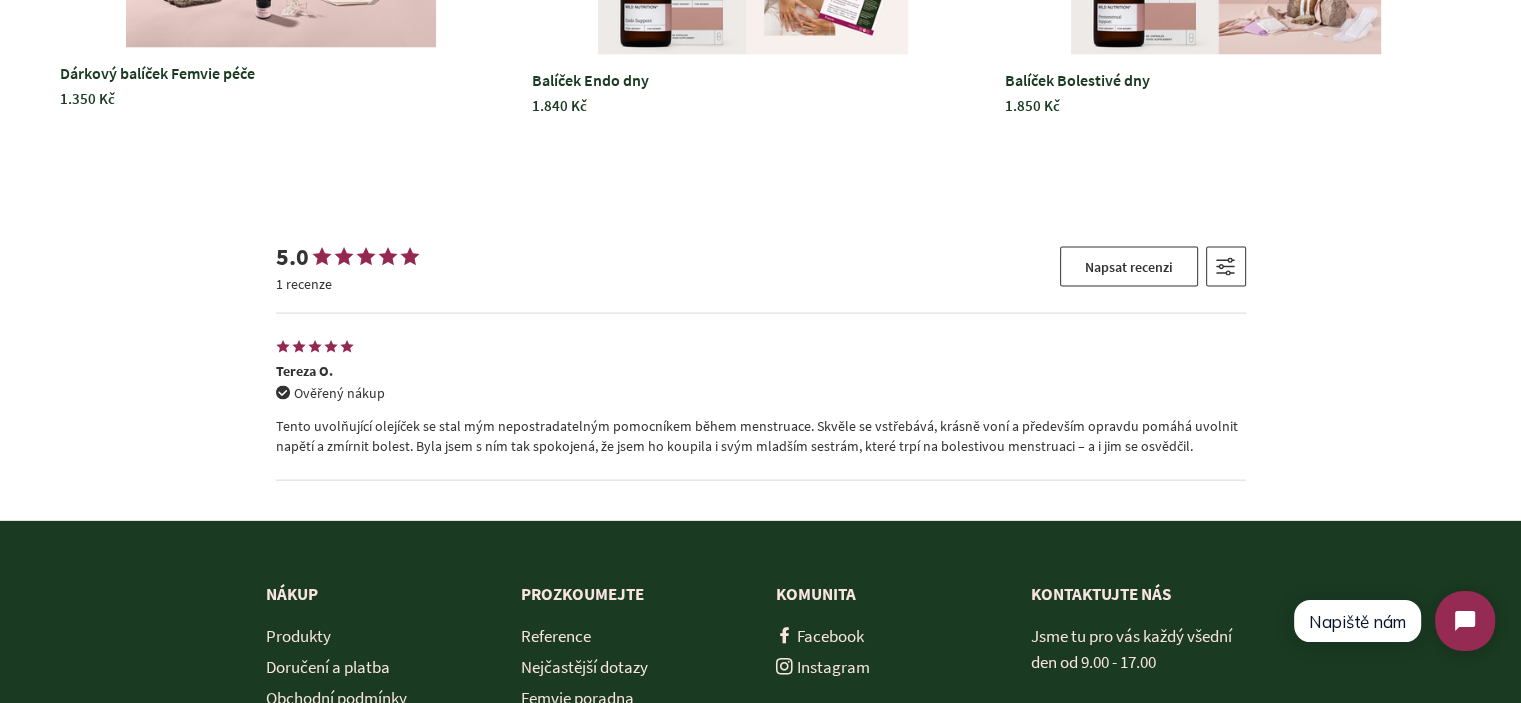 click on "Tento uvolňující olejíček se stal mým nepostradatelným pomocníkem během menstruace. Skvěle se vstřebává, krásně voní a především opravdu pomáhá uvolnit napětí a zmírnit bolest. Byla jsem s ním tak spokojená, že jsem ho koupila i svým mladším sestrám, které trpí na bolestivou menstruaci – a i jim se osvědčil." at bounding box center [761, 436] 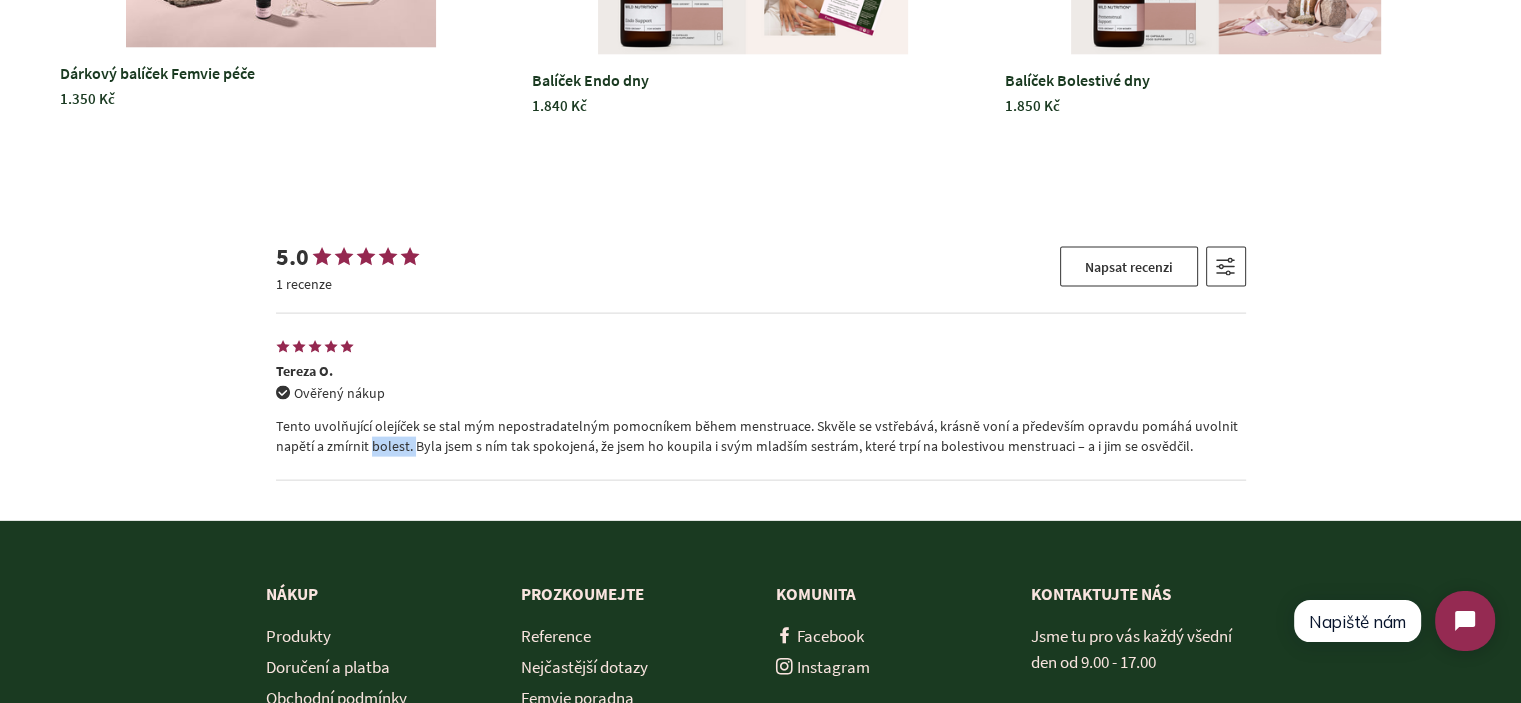 click on "Tento uvolňující olejíček se stal mým nepostradatelným pomocníkem během menstruace. Skvěle se vstřebává, krásně voní a především opravdu pomáhá uvolnit napětí a zmírnit bolest. Byla jsem s ním tak spokojená, že jsem ho koupila i svým mladším sestrám, které trpí na bolestivou menstruaci – a i jim se osvědčil." at bounding box center [761, 436] 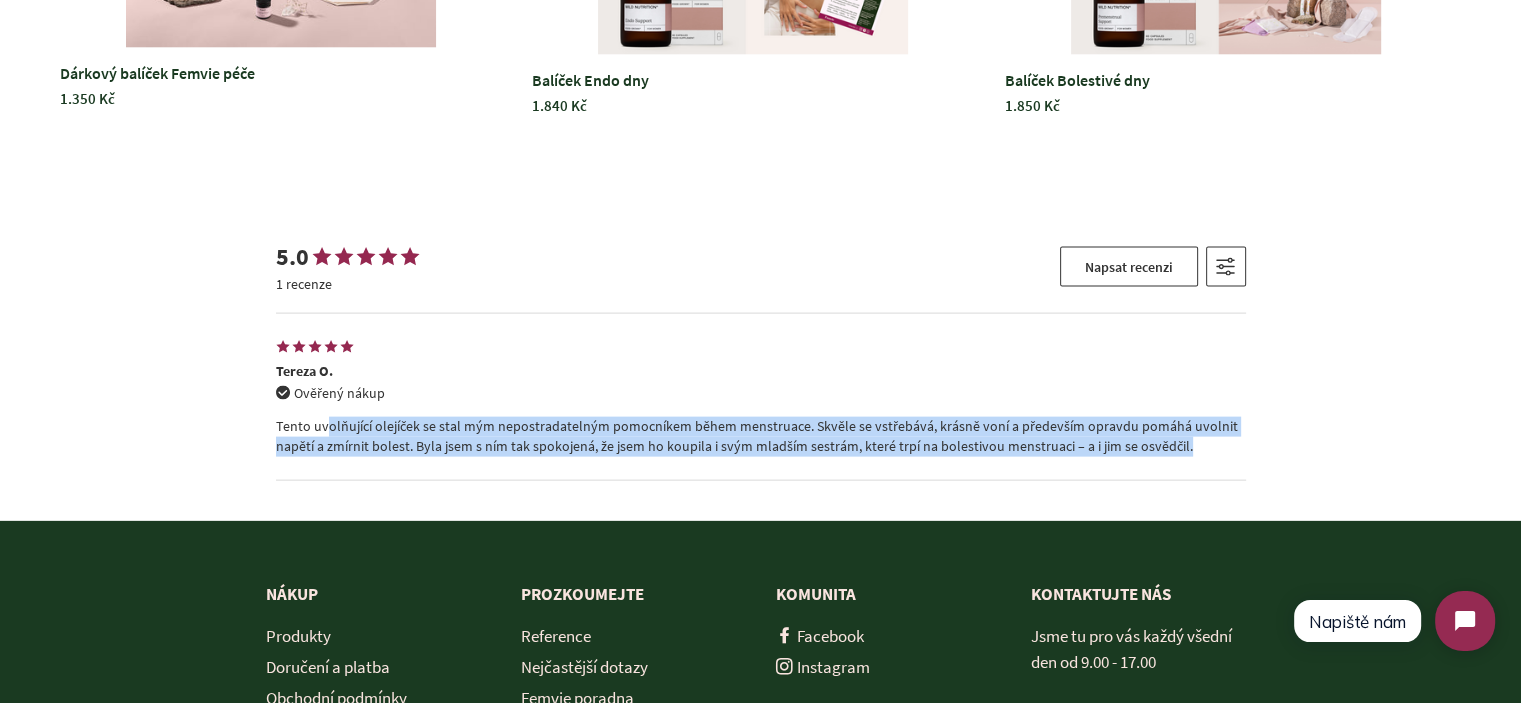 click on "Tento uvolňující olejíček se stal mým nepostradatelným pomocníkem během menstruace. Skvěle se vstřebává, krásně voní a především opravdu pomáhá uvolnit napětí a zmírnit bolest. Byla jsem s ním tak spokojená, že jsem ho koupila i svým mladším sestrám, které trpí na bolestivou menstruaci – a i jim se osvědčil." at bounding box center (761, 436) 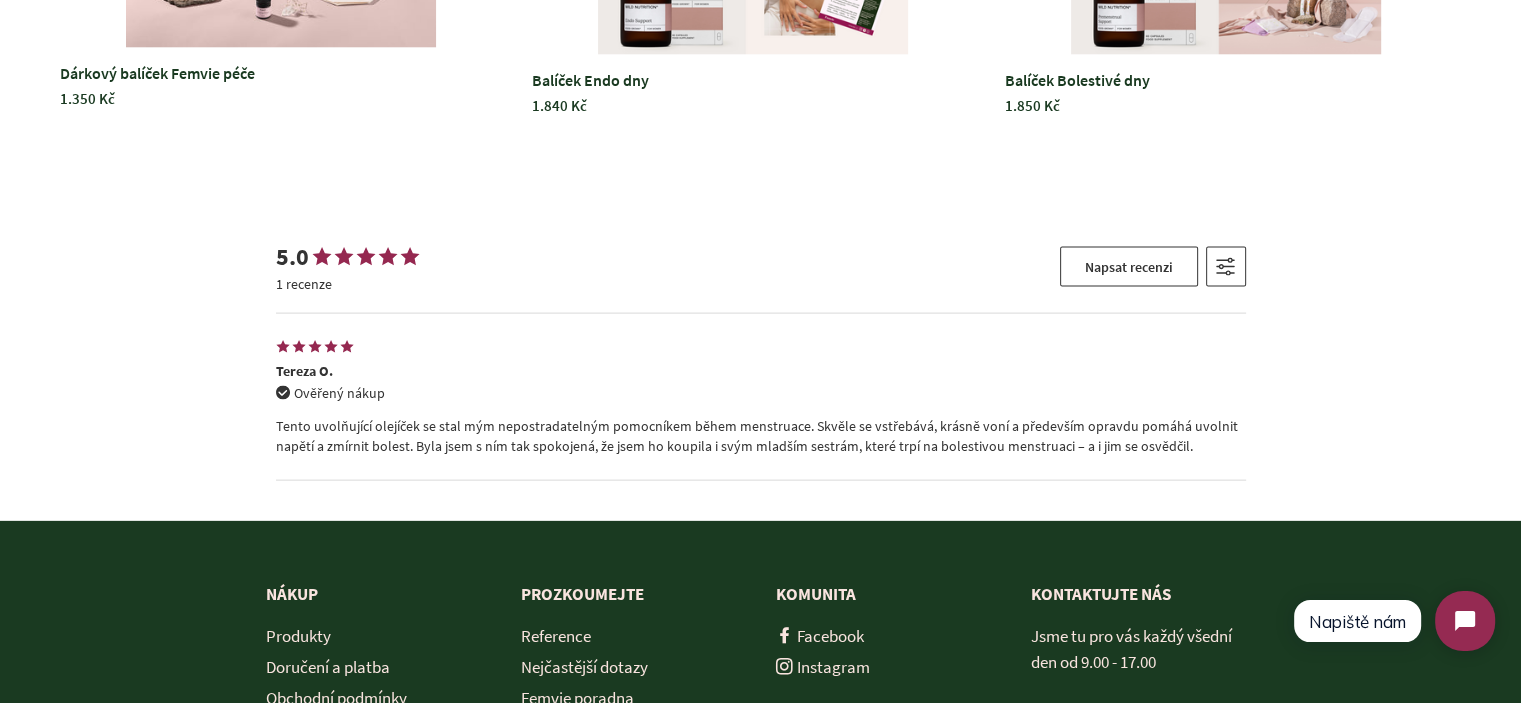 click on "Tento uvolňující olejíček se stal mým nepostradatelným pomocníkem během menstruace. Skvěle se vstřebává, krásně voní a především opravdu pomáhá uvolnit napětí a zmírnit bolest. Byla jsem s ním tak spokojená, že jsem ho koupila i svým mladším sestrám, které trpí na bolestivou menstruaci – a i jim se osvědčil." at bounding box center (761, 436) 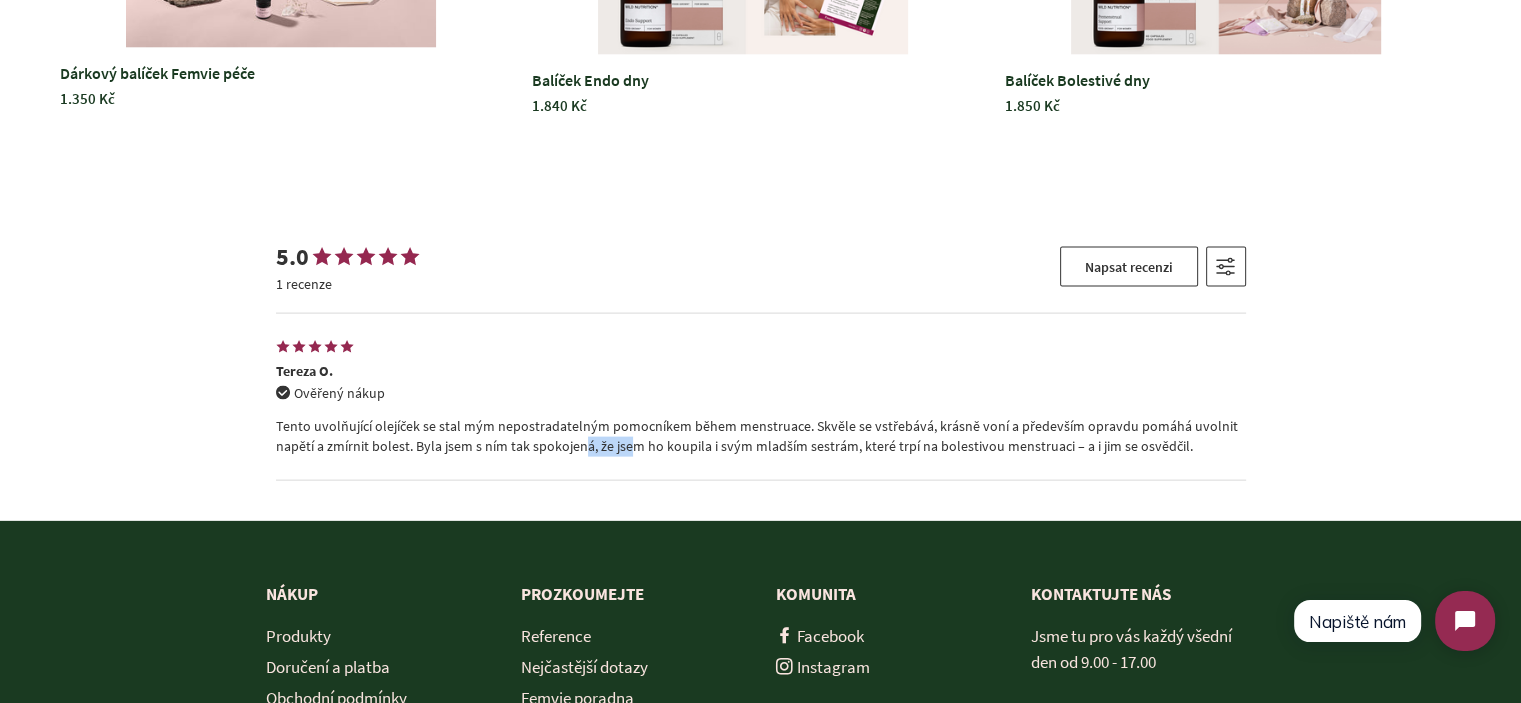 click on "Tento uvolňující olejíček se stal mým nepostradatelným pomocníkem během menstruace. Skvěle se vstřebává, krásně voní a především opravdu pomáhá uvolnit napětí a zmírnit bolest. Byla jsem s ním tak spokojená, že jsem ho koupila i svým mladším sestrám, které trpí na bolestivou menstruaci – a i jim se osvědčil." at bounding box center [761, 436] 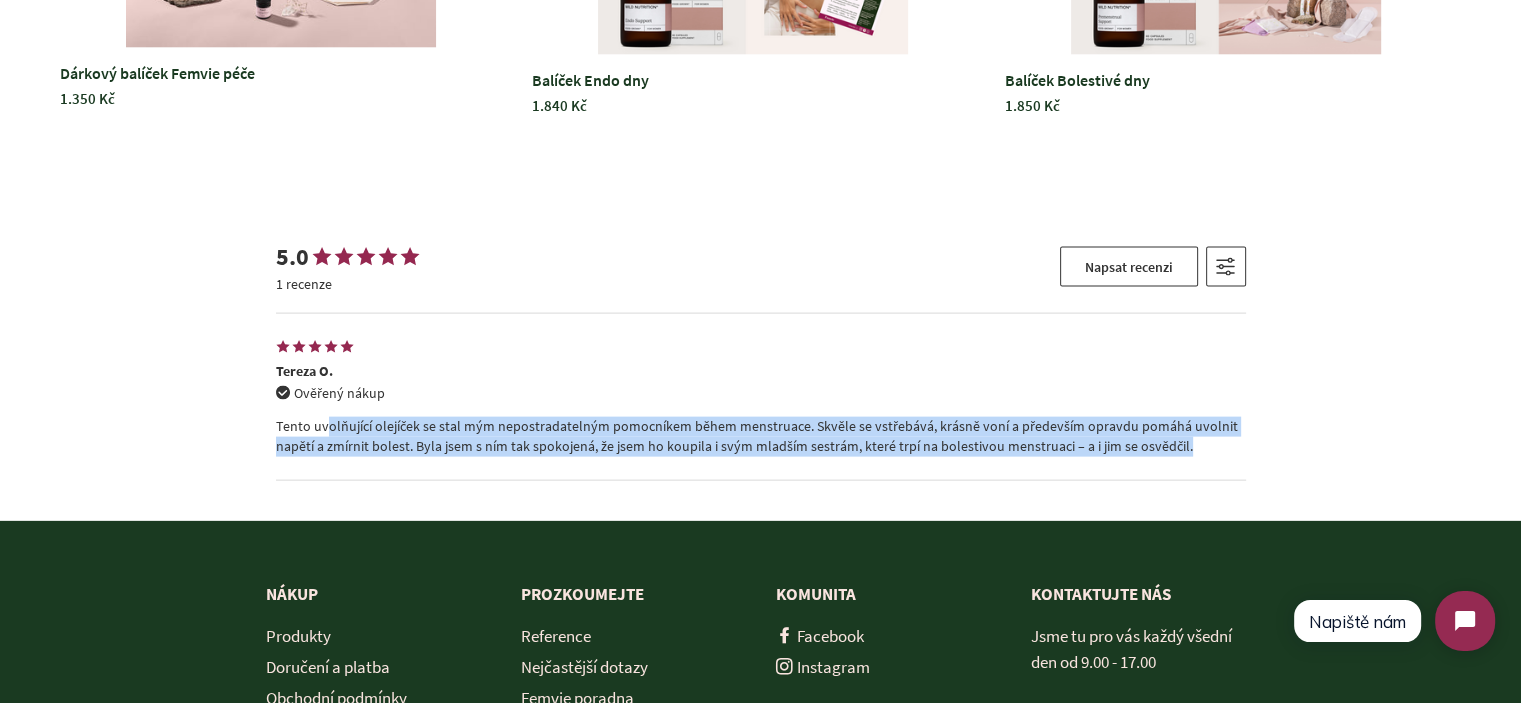 click on "Tento uvolňující olejíček se stal mým nepostradatelným pomocníkem během menstruace. Skvěle se vstřebává, krásně voní a především opravdu pomáhá uvolnit napětí a zmírnit bolest. Byla jsem s ním tak spokojená, že jsem ho koupila i svým mladším sestrám, které trpí na bolestivou menstruaci – a i jim se osvědčil." at bounding box center [761, 436] 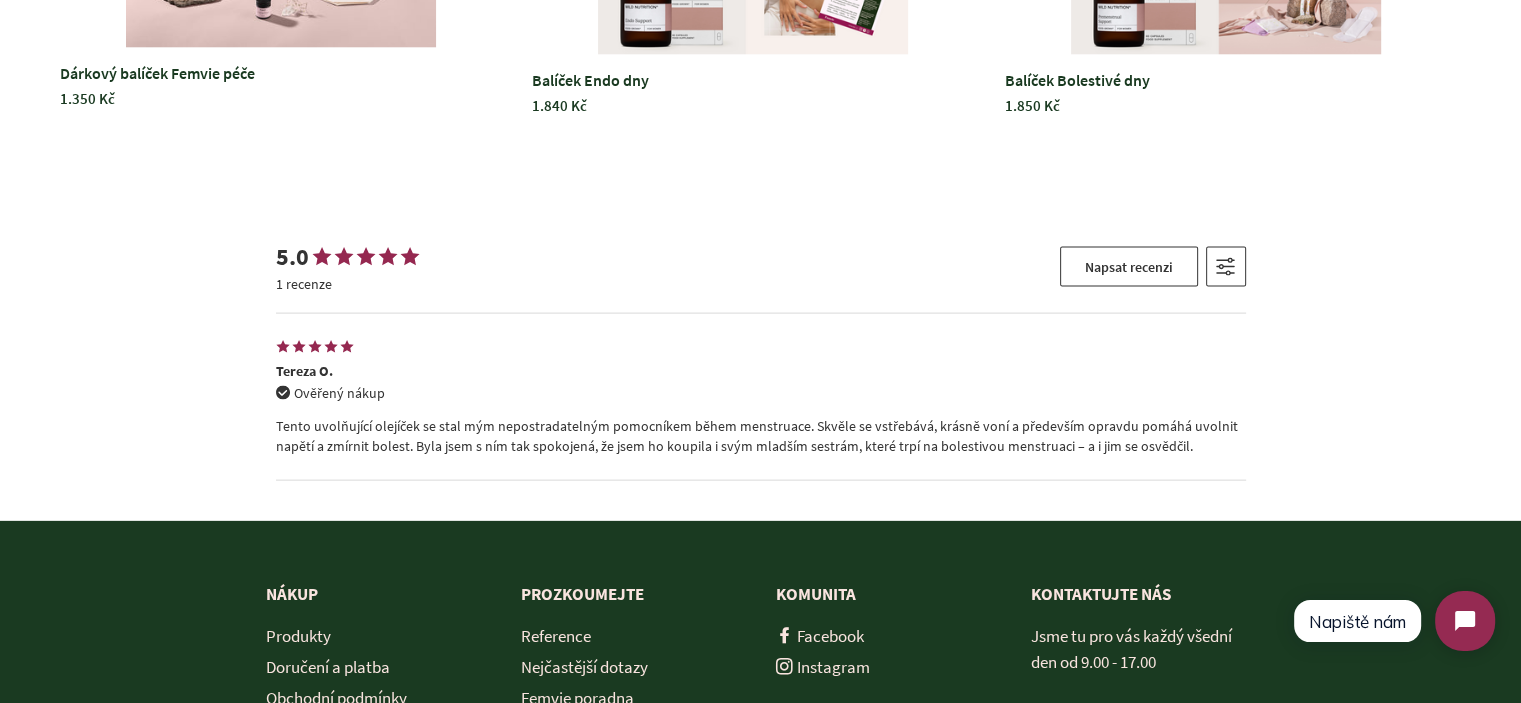 click on "5.0
1 recenze
Napsat recenzi
Seřazeno podle
Doporučené Priorita fotografie Nejnovější Nejvyšší hodnocení Nejnižší hodnocení
Tereza O.
Ověřený nákup
1" at bounding box center [760, 361] 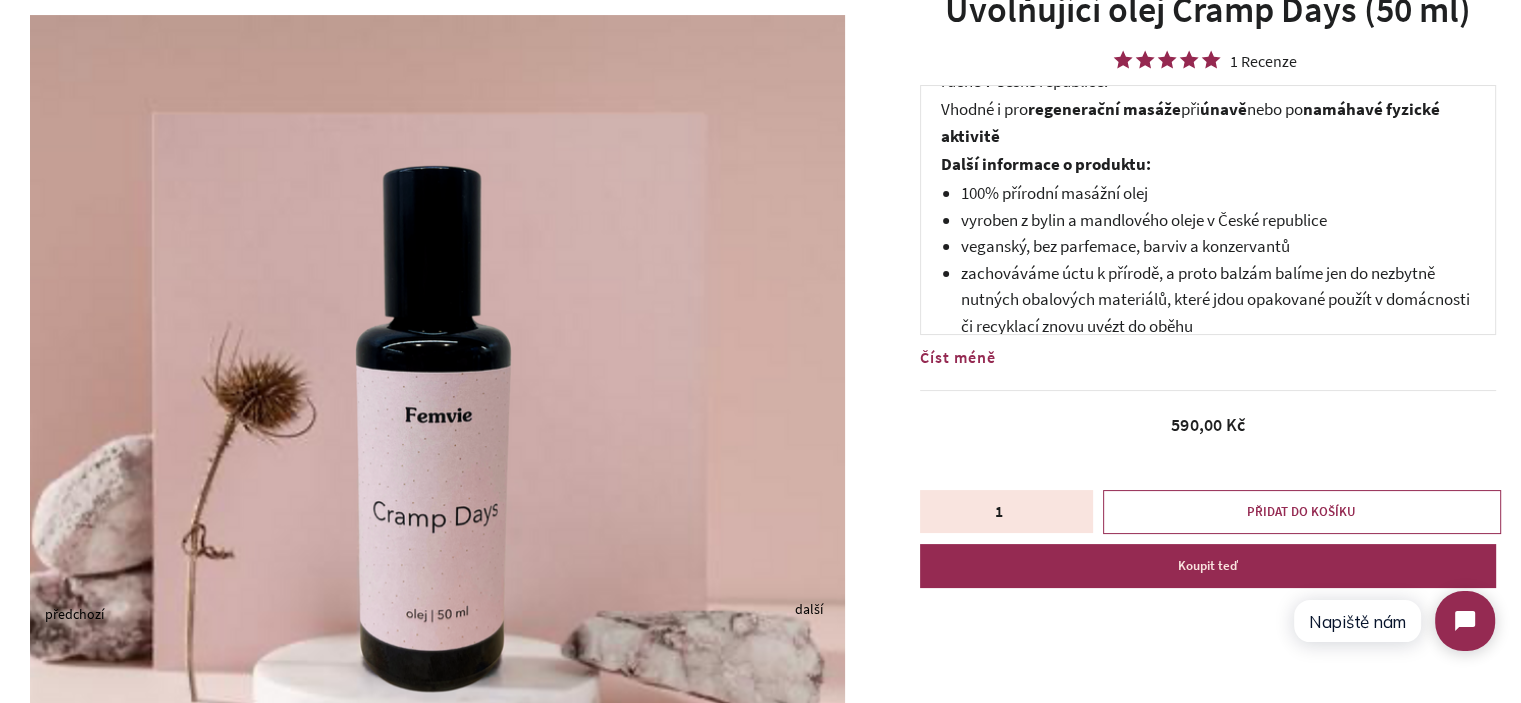 scroll, scrollTop: 205, scrollLeft: 0, axis: vertical 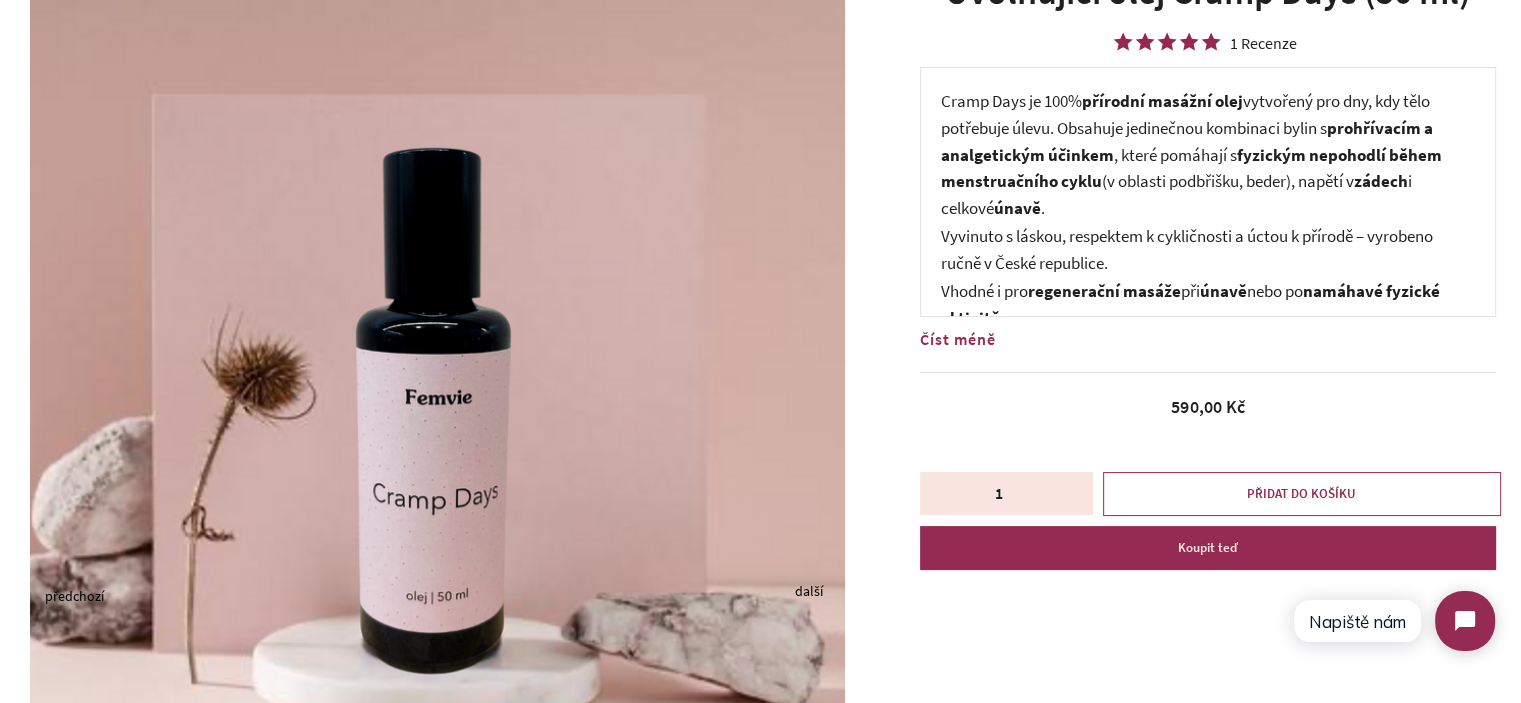 click on "Cramp Days je 100%  přírodní masážní olej  vytvořený pro dny, kdy tělo potřebuje úlevu. Obsahuje jedinečnou kombinaci bylin s  prohřívacím a analgetickým účinkem , které pomáhají s  fyzickým nepohodlí během menstruačního cyklu  (v oblasti podbřišku, beder) , napětí v  zádech  i celkové  únavě ." at bounding box center (1208, 154) 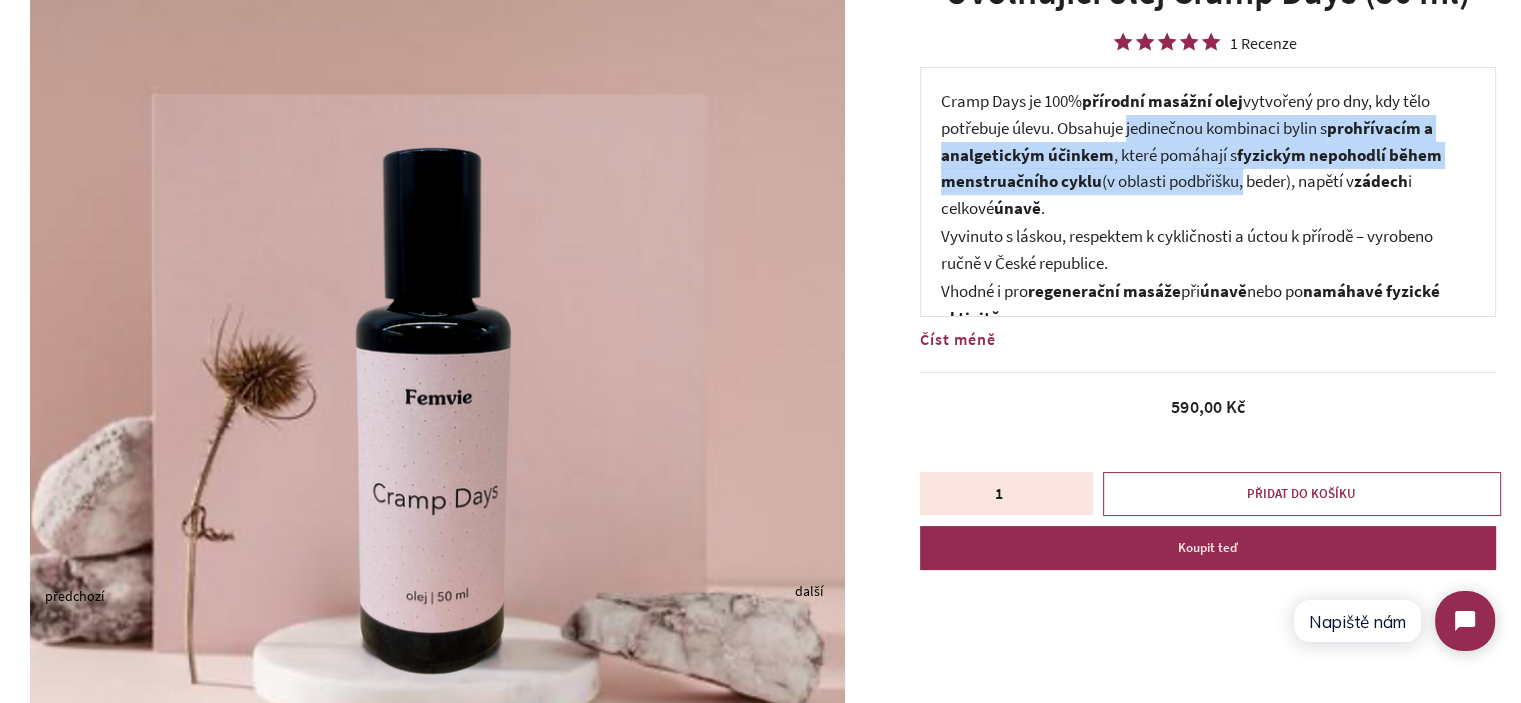 drag, startPoint x: 1191, startPoint y: 135, endPoint x: 1196, endPoint y: 192, distance: 57.21888 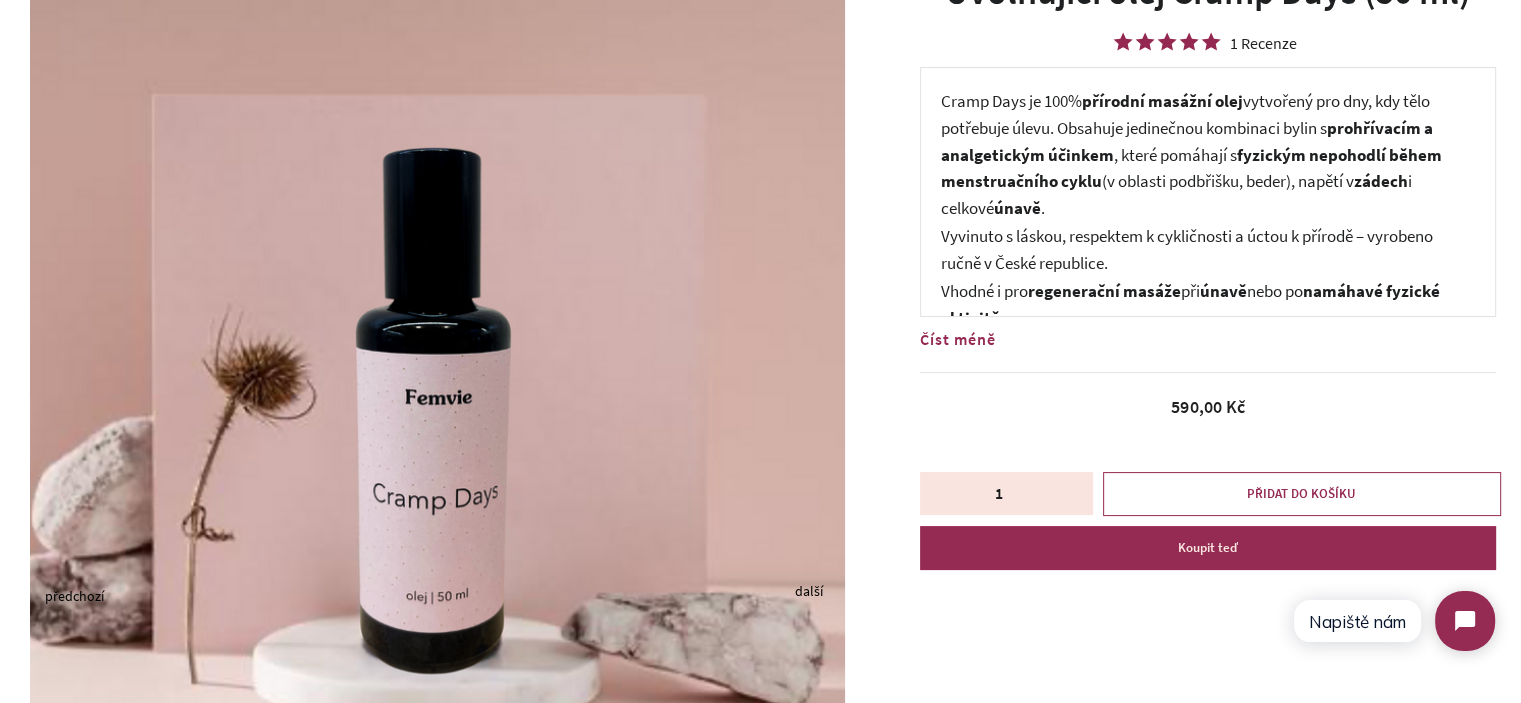 click on "Cramp Days je 100%  přírodní masážní olej  vytvořený pro dny, kdy tělo potřebuje úlevu. Obsahuje jedinečnou kombinaci bylin s  prohřívacím a analgetickým účinkem , které pomáhají s  fyzickým nepohodlí během menstruačního cyklu  (v oblasti podbřišku, beder) , napětí v  zádech  i celkové  únavě ." at bounding box center [1208, 154] 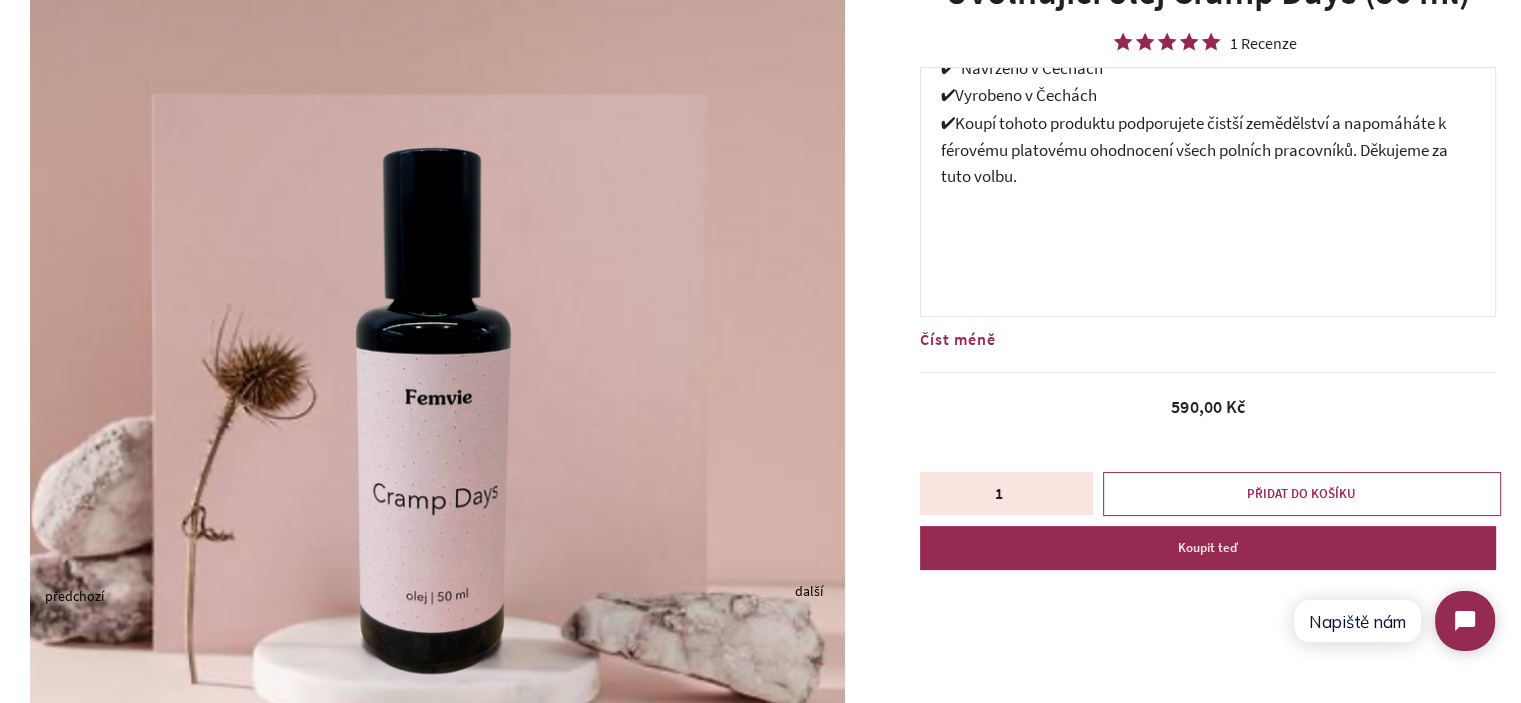 scroll, scrollTop: 642, scrollLeft: 0, axis: vertical 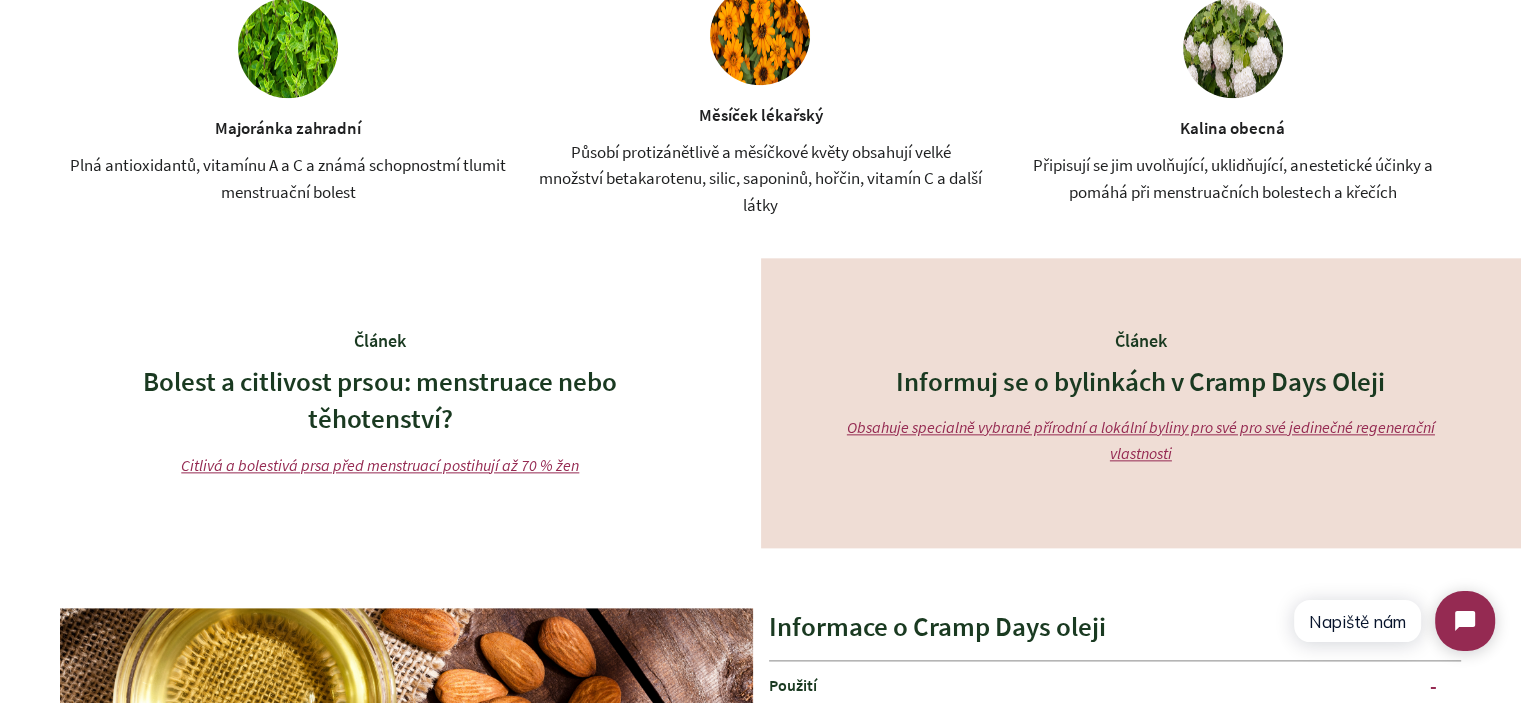 click on "Bolest a citlivost prsou: menstruace nebo těhotenství?" at bounding box center (380, 401) 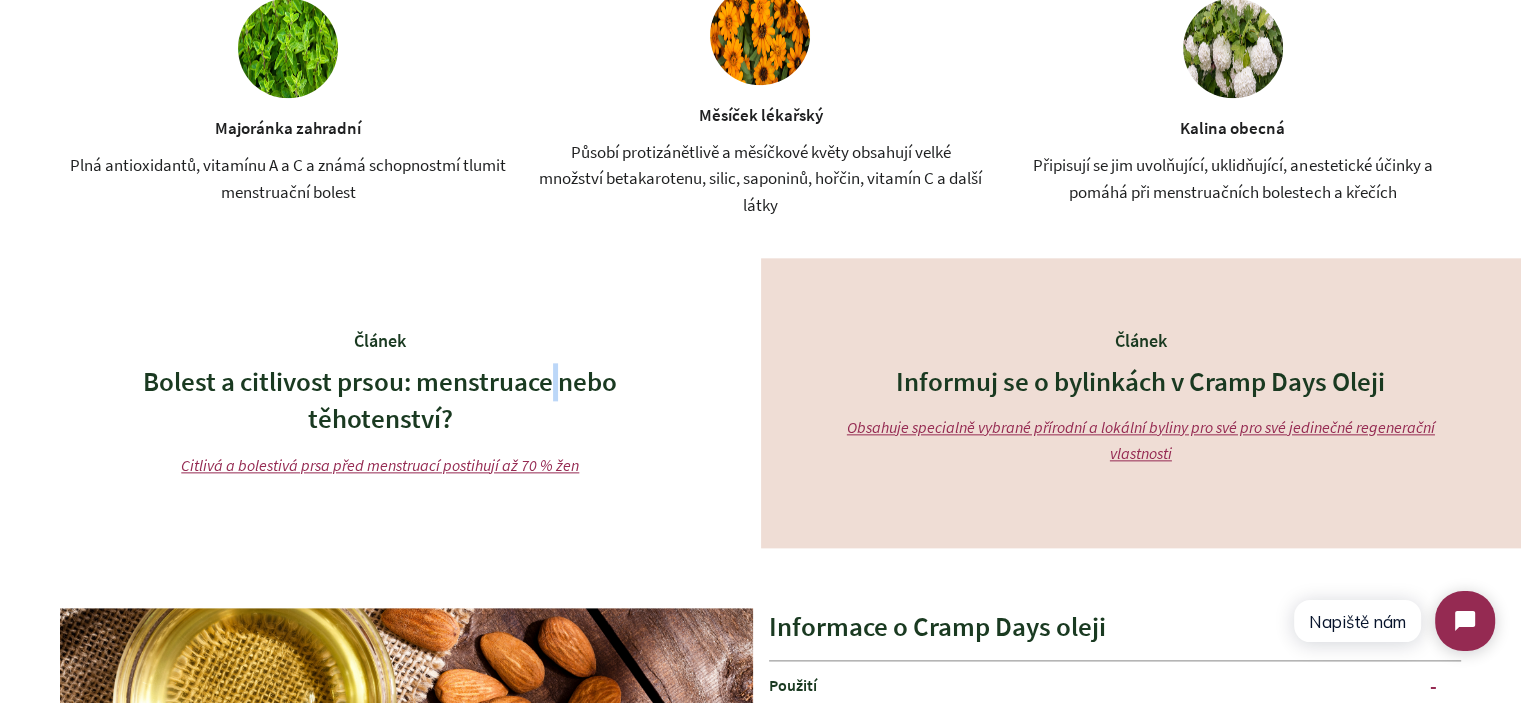 click on "Bolest a citlivost prsou: menstruace nebo těhotenství?" at bounding box center (380, 401) 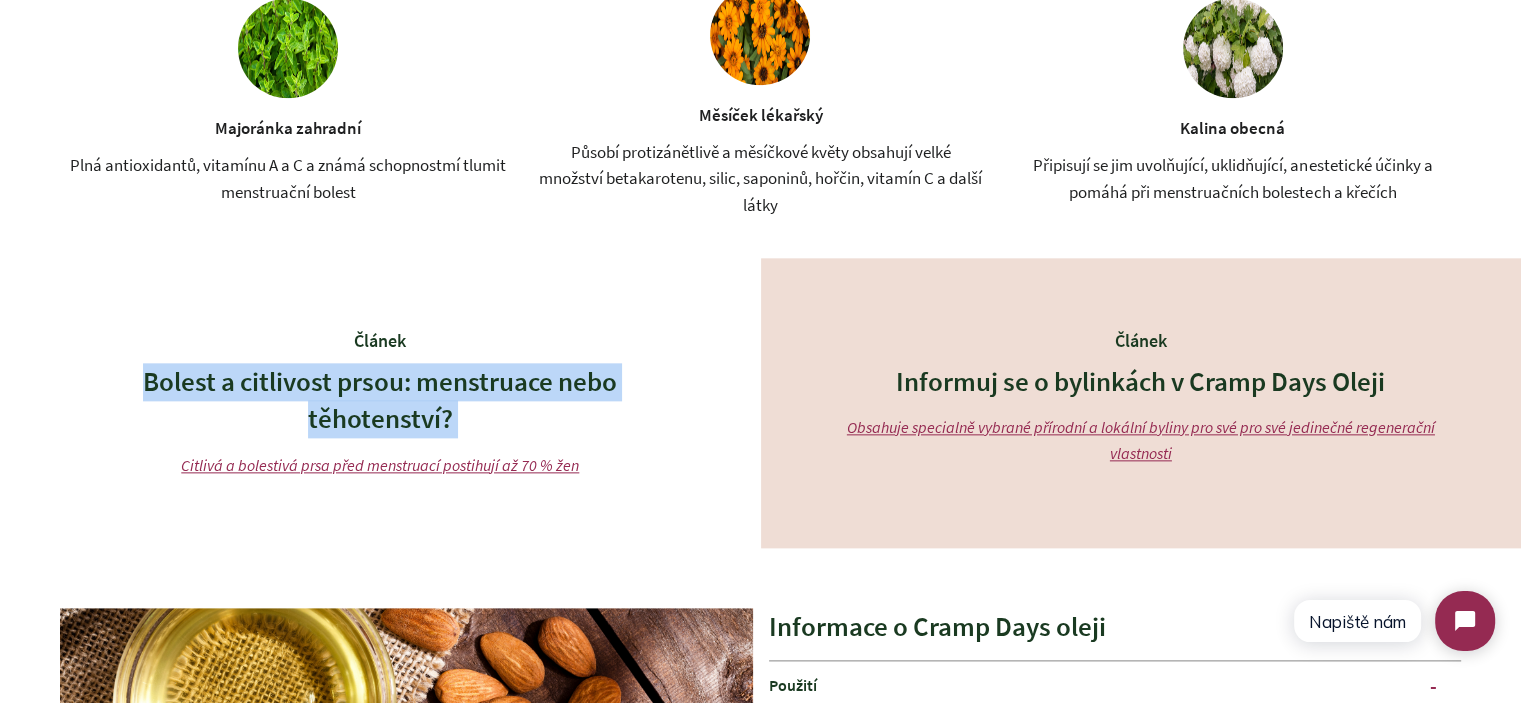 click on "Bolest a citlivost prsou: menstruace nebo těhotenství?" at bounding box center (380, 401) 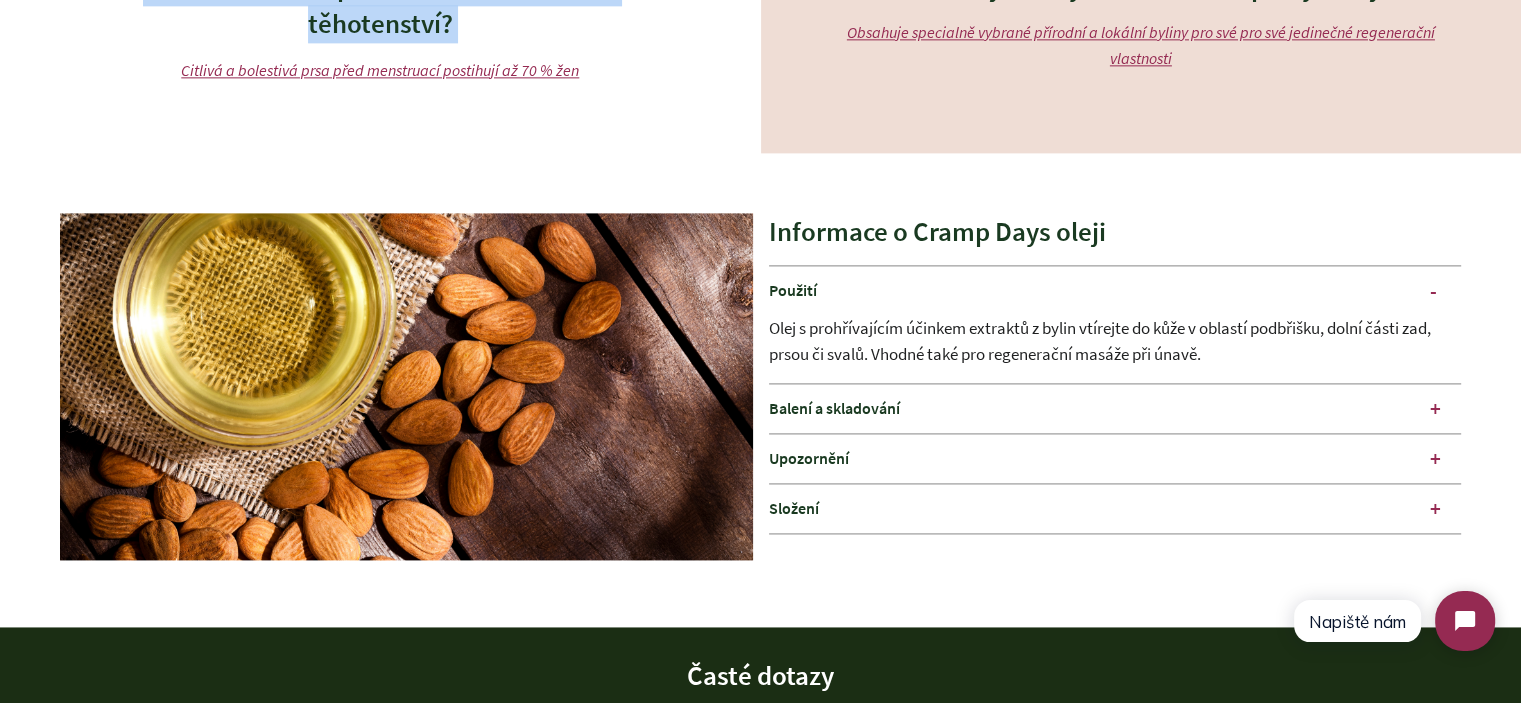 scroll, scrollTop: 2705, scrollLeft: 0, axis: vertical 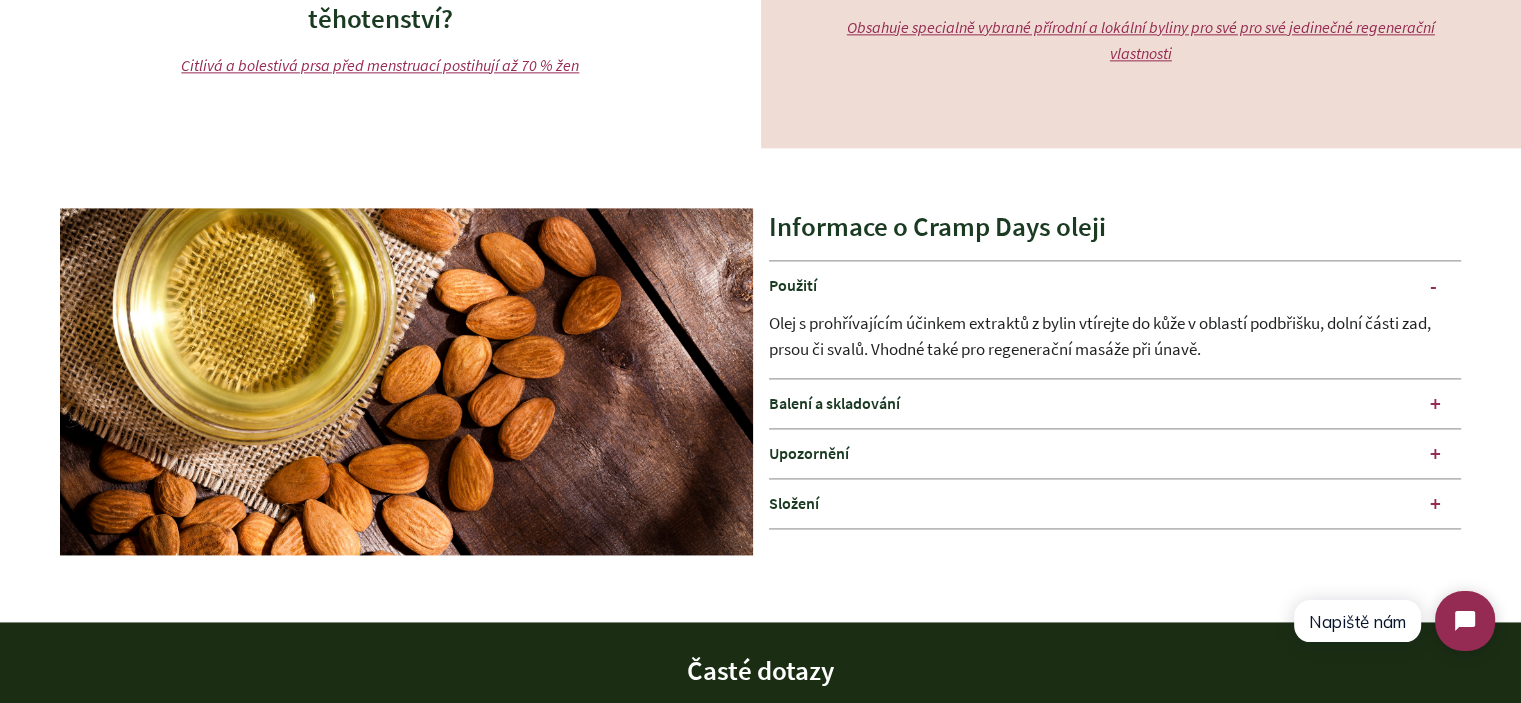 click on "Olej s prohřívajícím účinkem extraktů z bylin vtírejte do kůže v oblastí podbřišku, dolní části zad, prsou či svalů. Vhodné také pro regenerační masáže při únavě." at bounding box center (1115, 344) 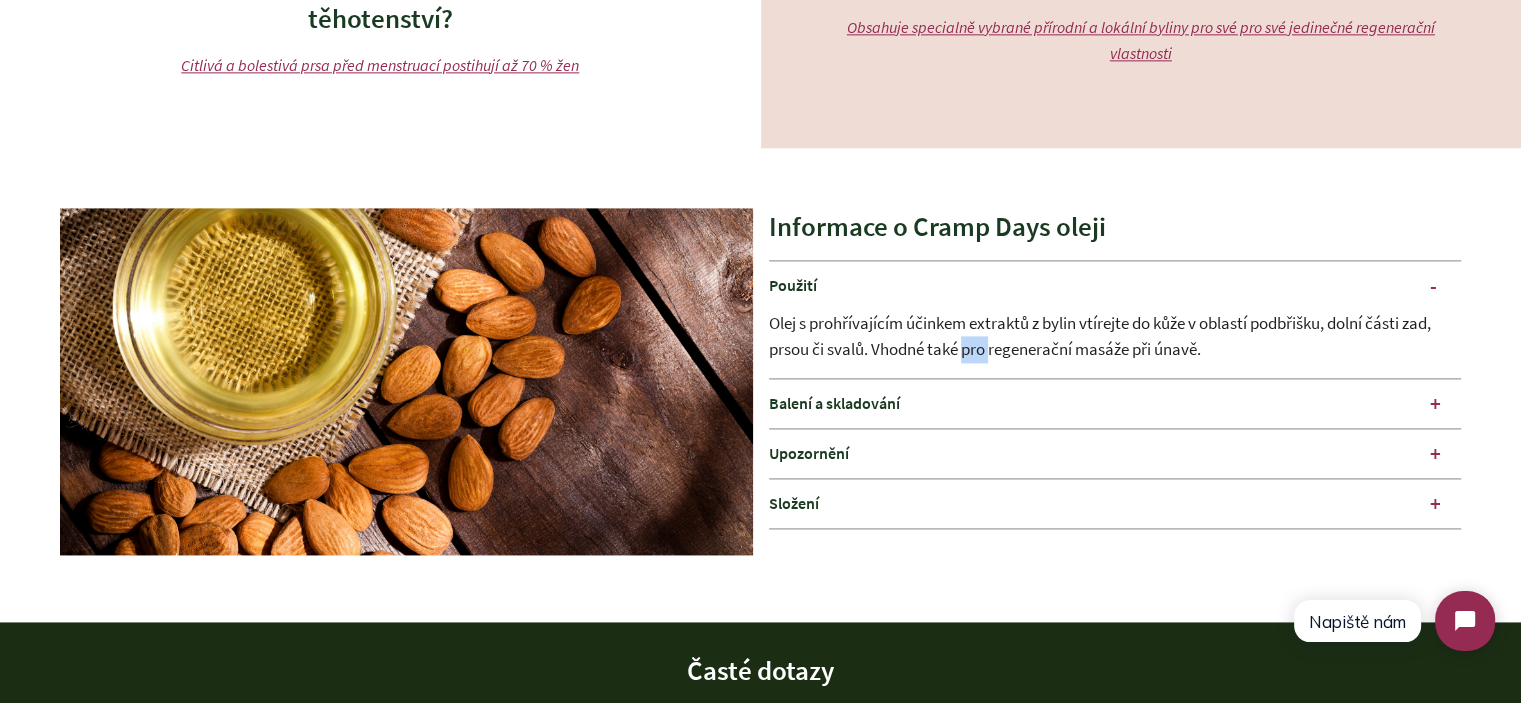 click on "Olej s prohřívajícím účinkem extraktů z bylin vtírejte do kůže v oblastí podbřišku, dolní části zad, prsou či svalů. Vhodné také pro regenerační masáže při únavě." at bounding box center (1115, 344) 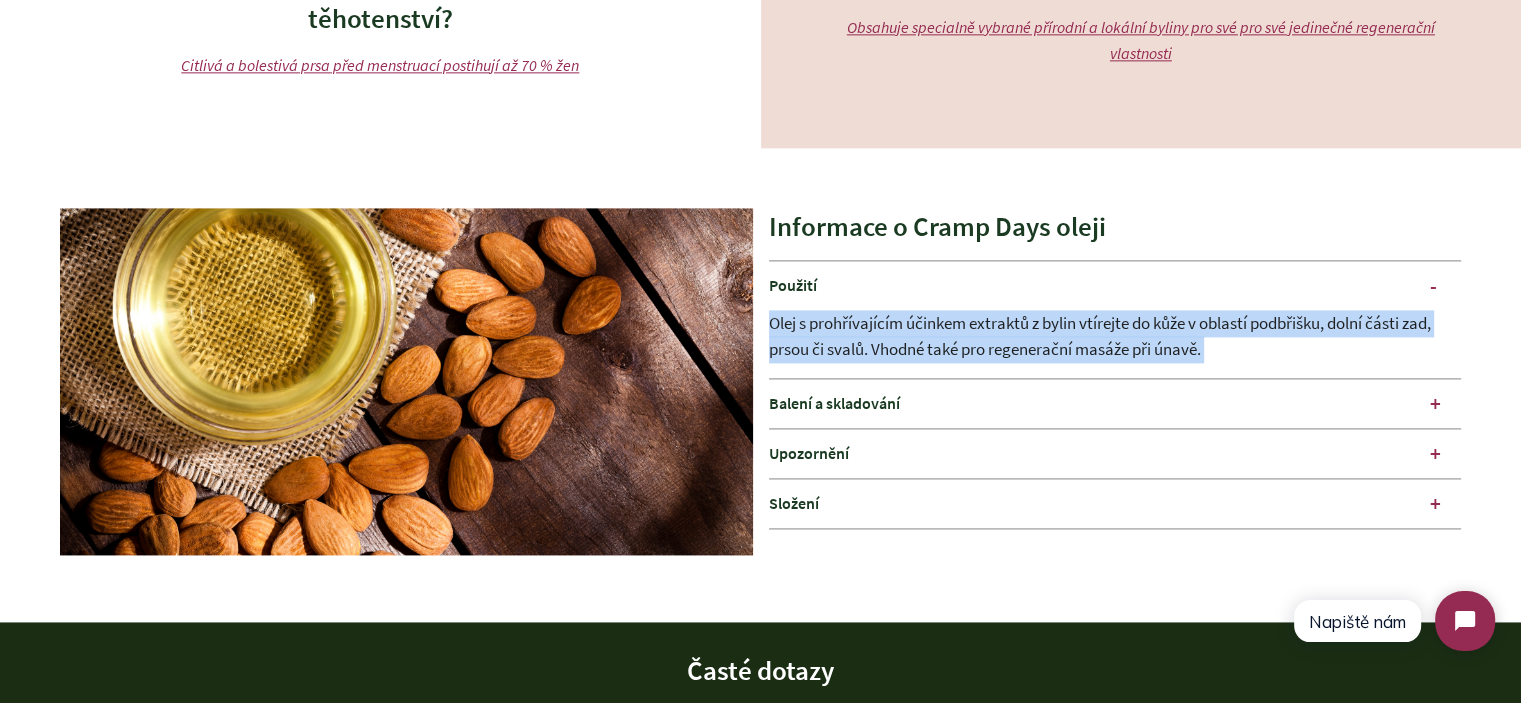 click on "Olej s prohřívajícím účinkem extraktů z bylin vtírejte do kůže v oblastí podbřišku, dolní části zad, prsou či svalů. Vhodné také pro regenerační masáže při únavě." at bounding box center (1115, 344) 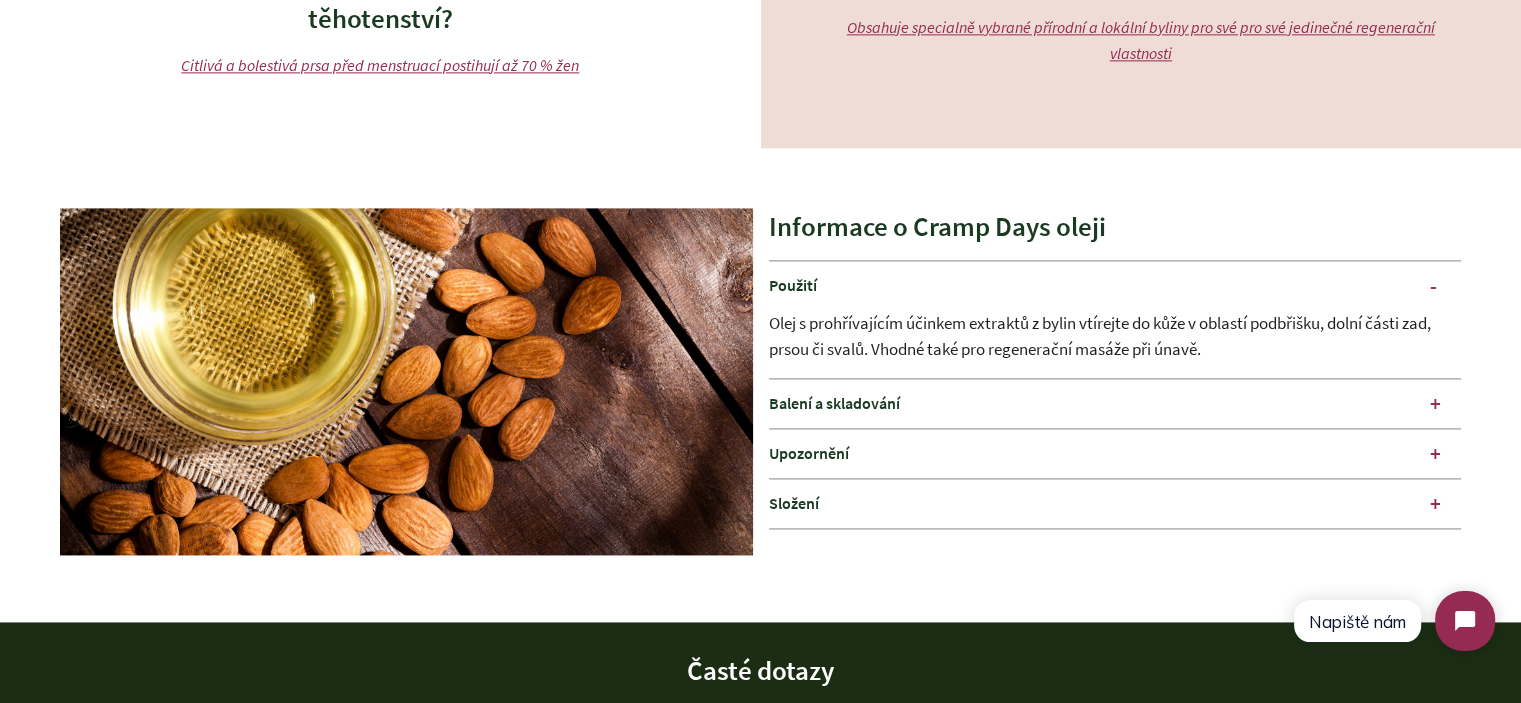 click on "Olej s prohřívajícím účinkem extraktů z bylin vtírejte do kůže v oblastí podbřišku, dolní části zad, prsou či svalů. Vhodné také pro regenerační masáže při únavě." at bounding box center (1115, 344) 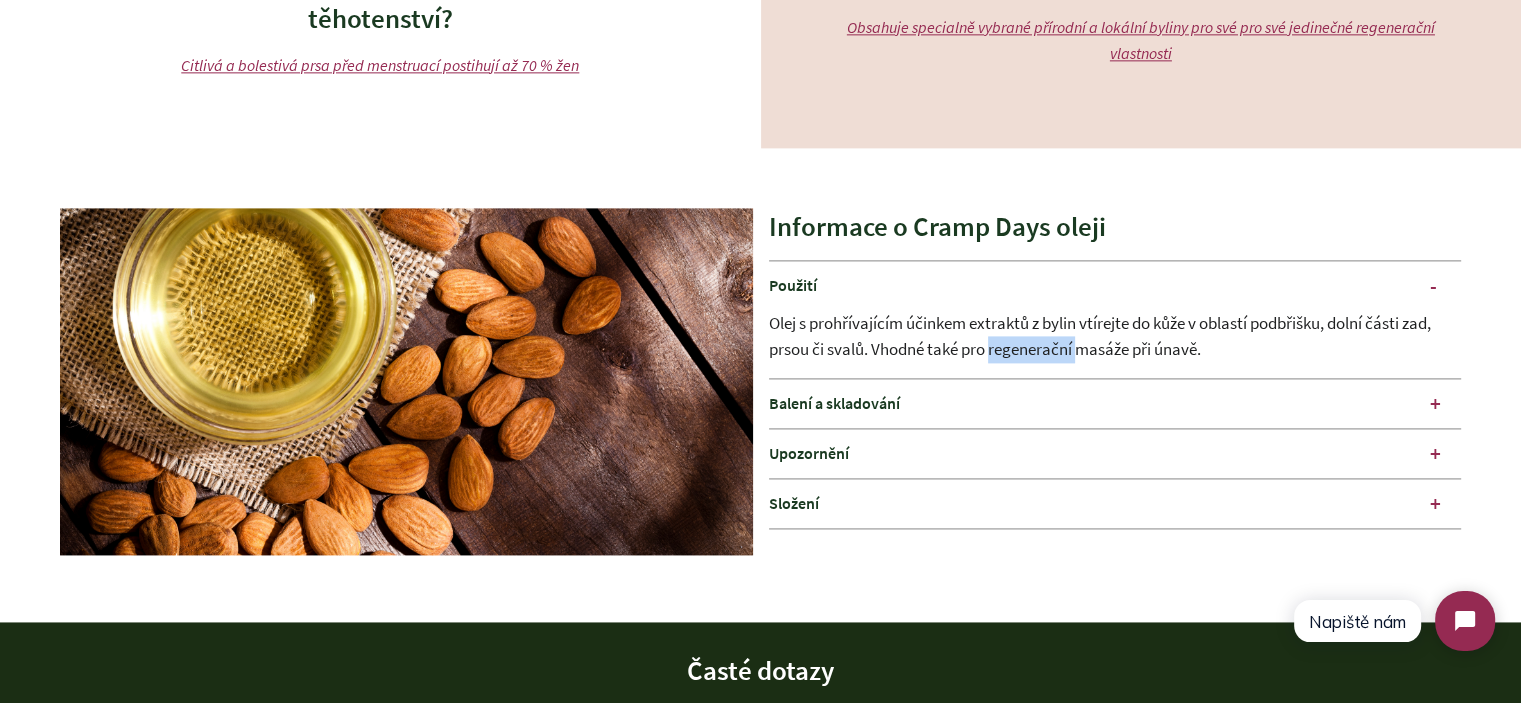 click on "Olej s prohřívajícím účinkem extraktů z bylin vtírejte do kůže v oblastí podbřišku, dolní části zad, prsou či svalů. Vhodné také pro regenerační masáže při únavě." at bounding box center [1115, 344] 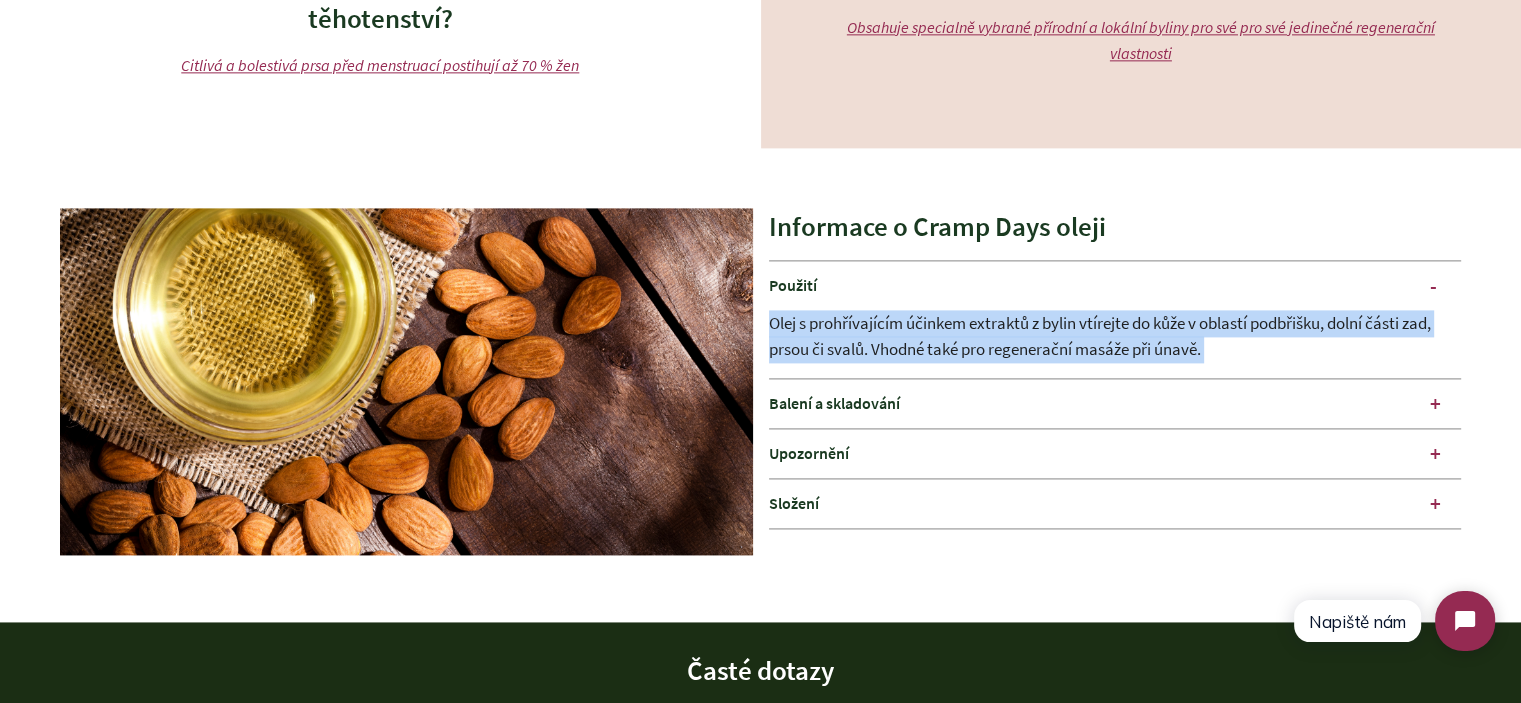 click on "Olej s prohřívajícím účinkem extraktů z bylin vtírejte do kůže v oblastí podbřišku, dolní části zad, prsou či svalů. Vhodné také pro regenerační masáže při únavě." at bounding box center [1115, 344] 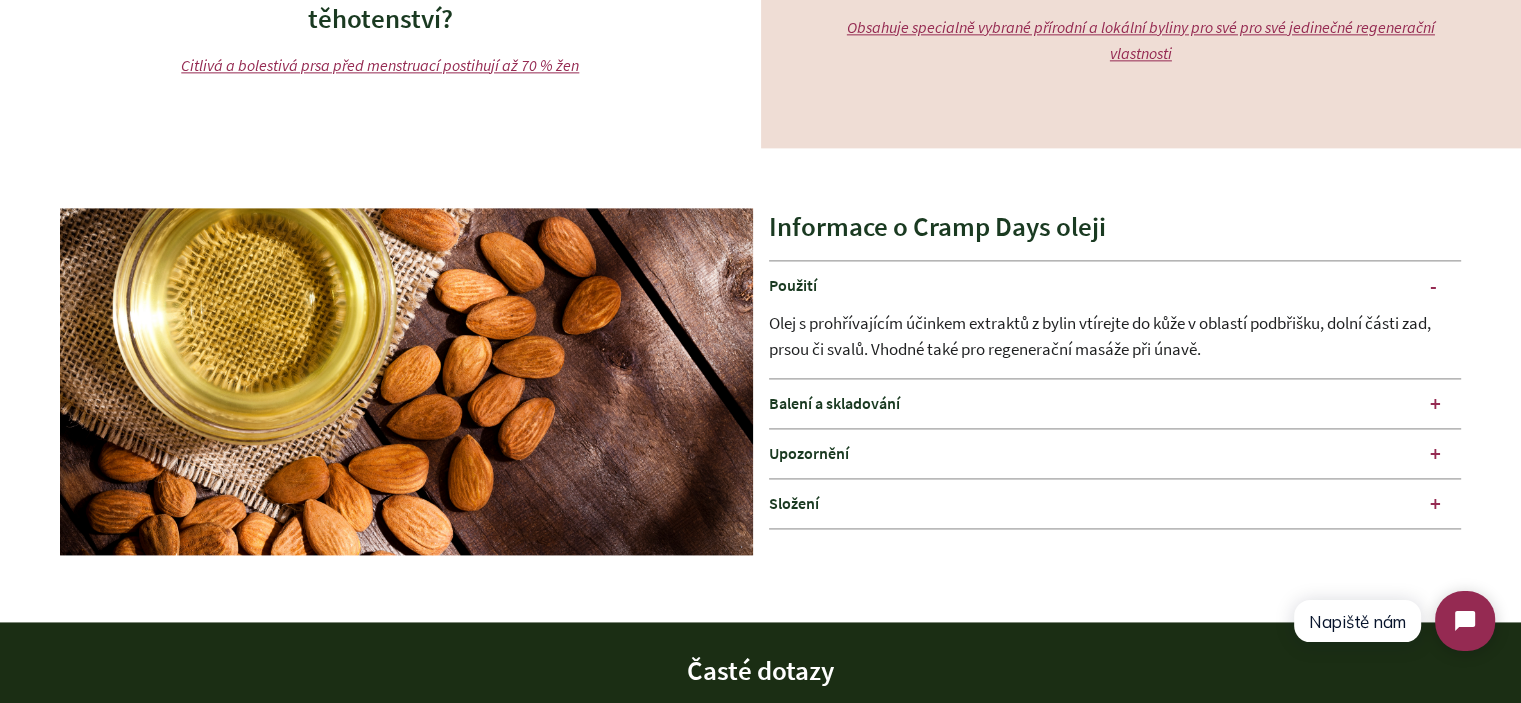 click on "Olej s prohřívajícím účinkem extraktů z bylin vtírejte do kůže v oblastí podbřišku, dolní části zad, prsou či svalů. Vhodné také pro regenerační masáže při únavě." at bounding box center (1115, 344) 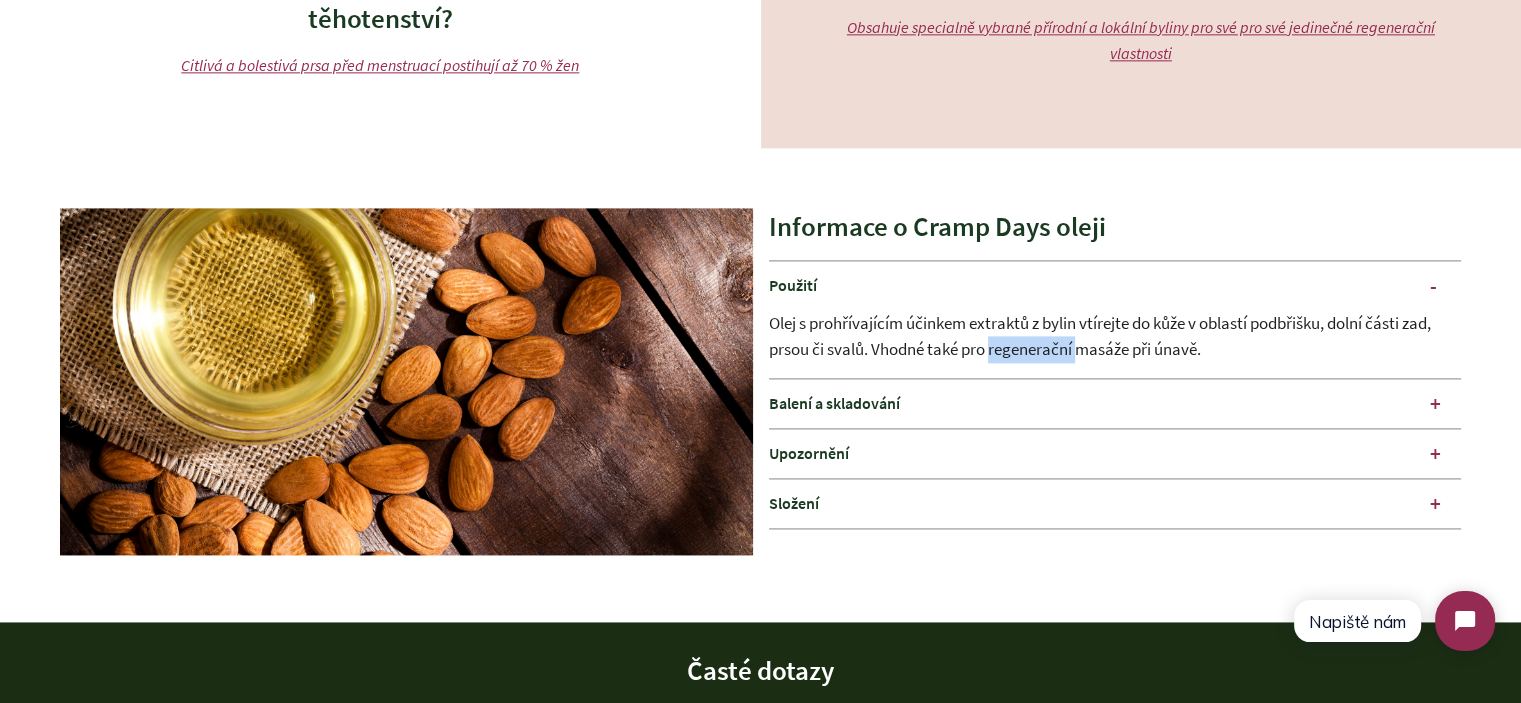 click on "Olej s prohřívajícím účinkem extraktů z bylin vtírejte do kůže v oblastí podbřišku, dolní části zad, prsou či svalů. Vhodné také pro regenerační masáže při únavě." at bounding box center [1115, 344] 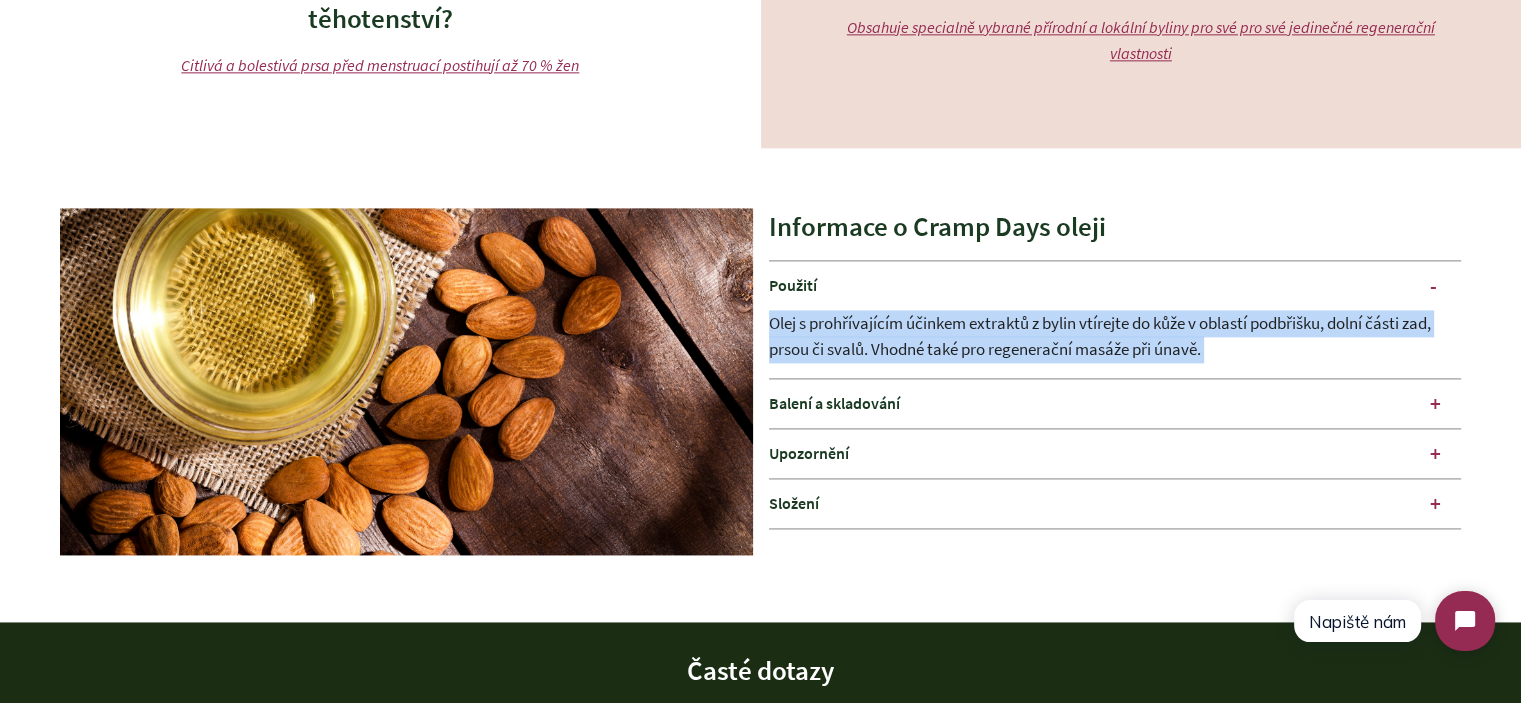 drag, startPoint x: 1028, startPoint y: 345, endPoint x: 835, endPoint y: 333, distance: 193.3727 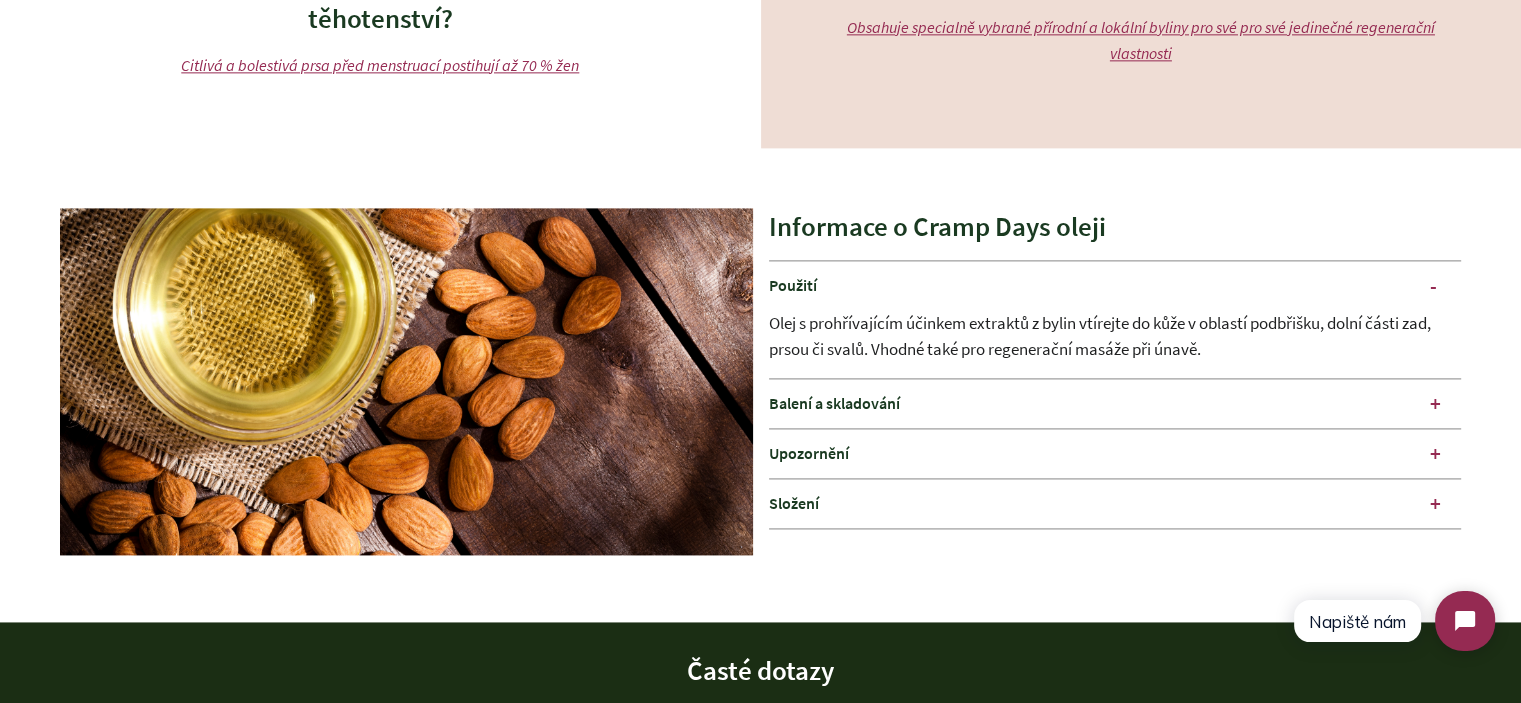 click on "Použití" at bounding box center (1115, 285) 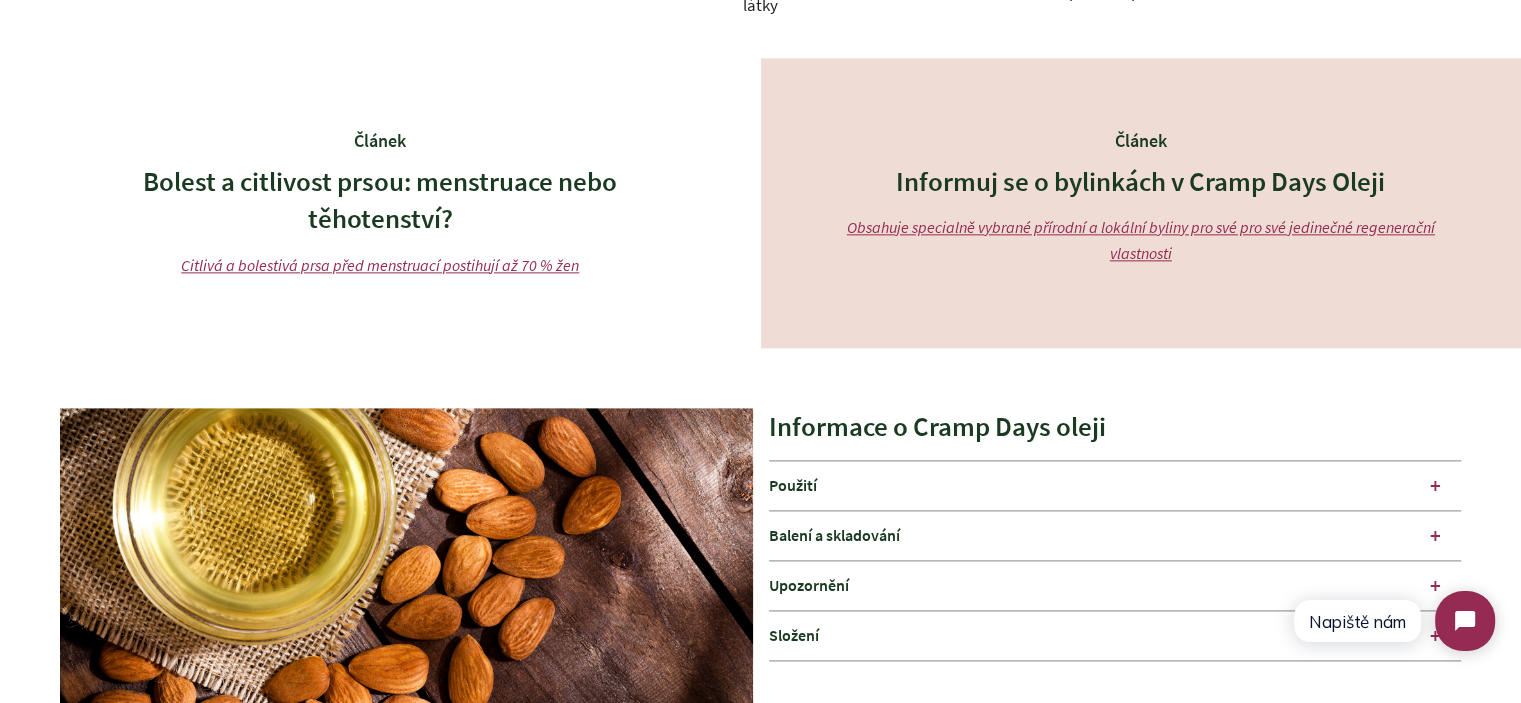 click on "Článek Bolest a citlivost prsou: menstruace nebo těhotenství?
Citlivá a bolestivá prsa před menstruací postihují až 70 % žen" at bounding box center (380, 203) 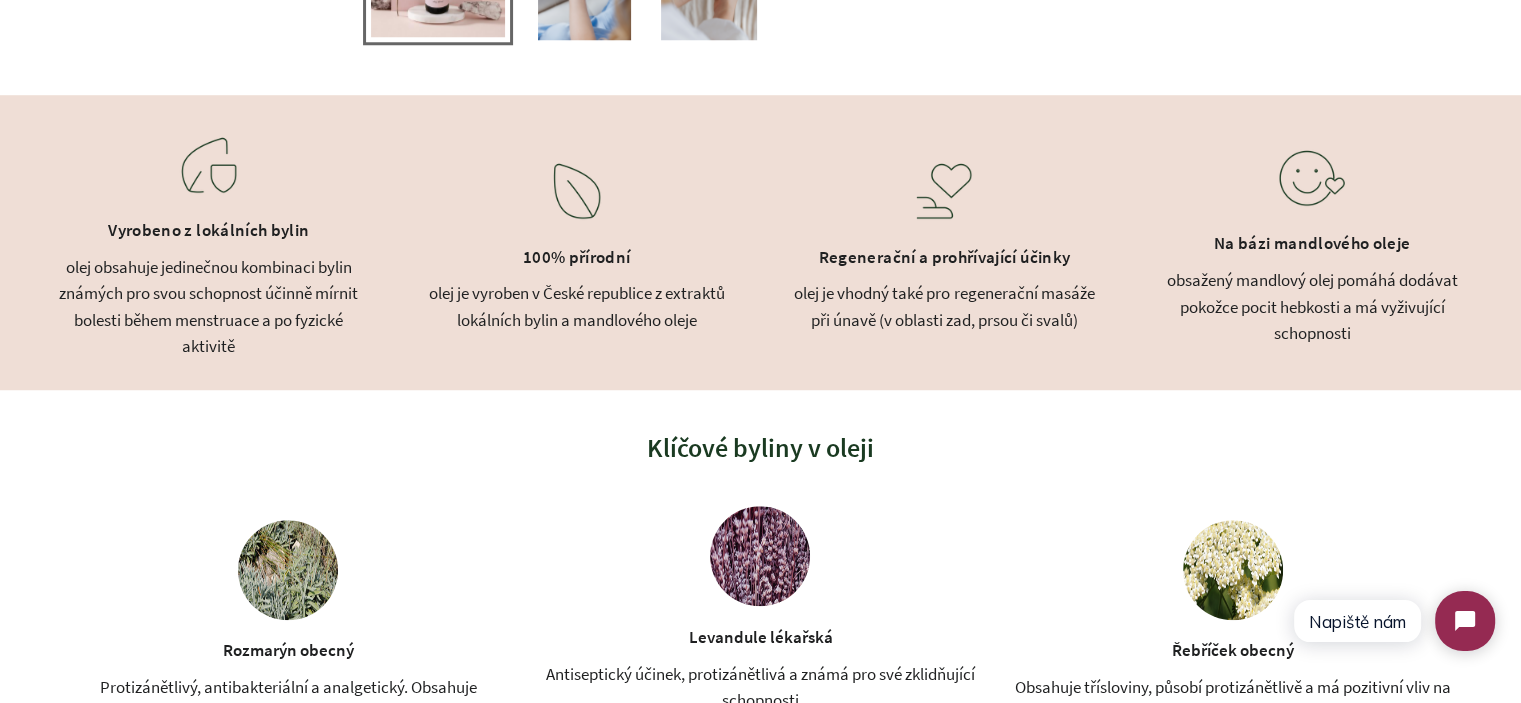 scroll, scrollTop: 1505, scrollLeft: 0, axis: vertical 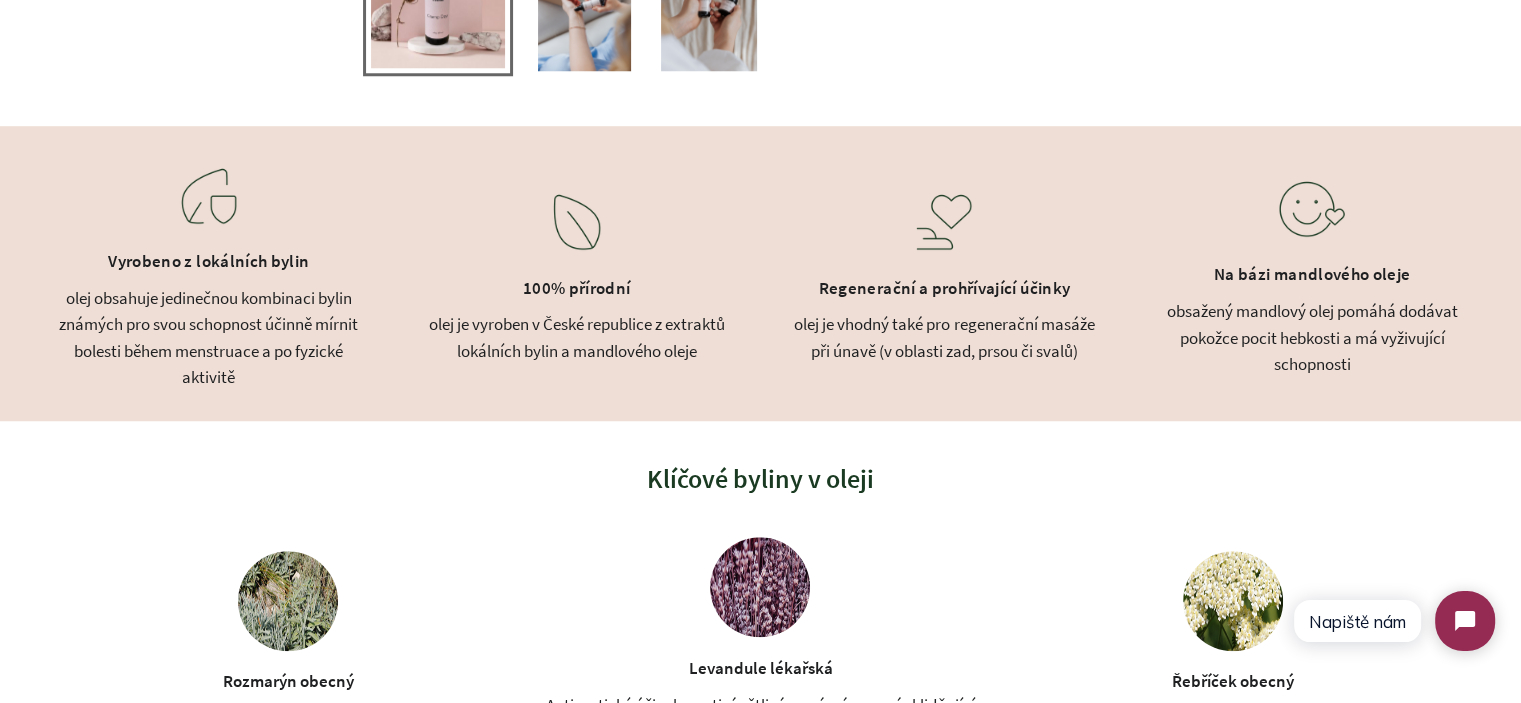 click on "olej obsahuje jedinečnou kombinaci bylin známých pro svou schopnost účinně mírnit bolesti během menstruace a po fyzické aktivitě" at bounding box center (209, 338) 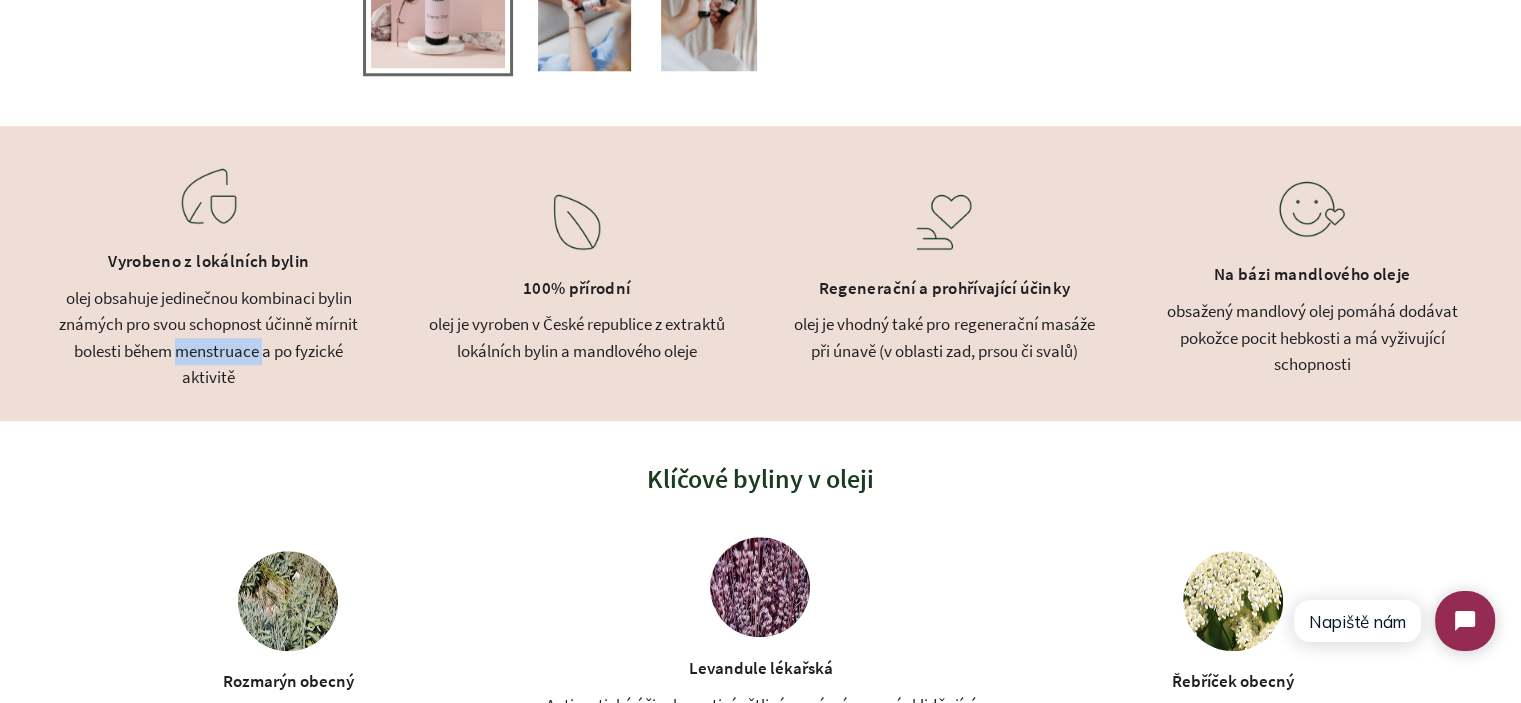 click on "olej obsahuje jedinečnou kombinaci bylin známých pro svou schopnost účinně mírnit bolesti během menstruace a po fyzické aktivitě" at bounding box center (209, 338) 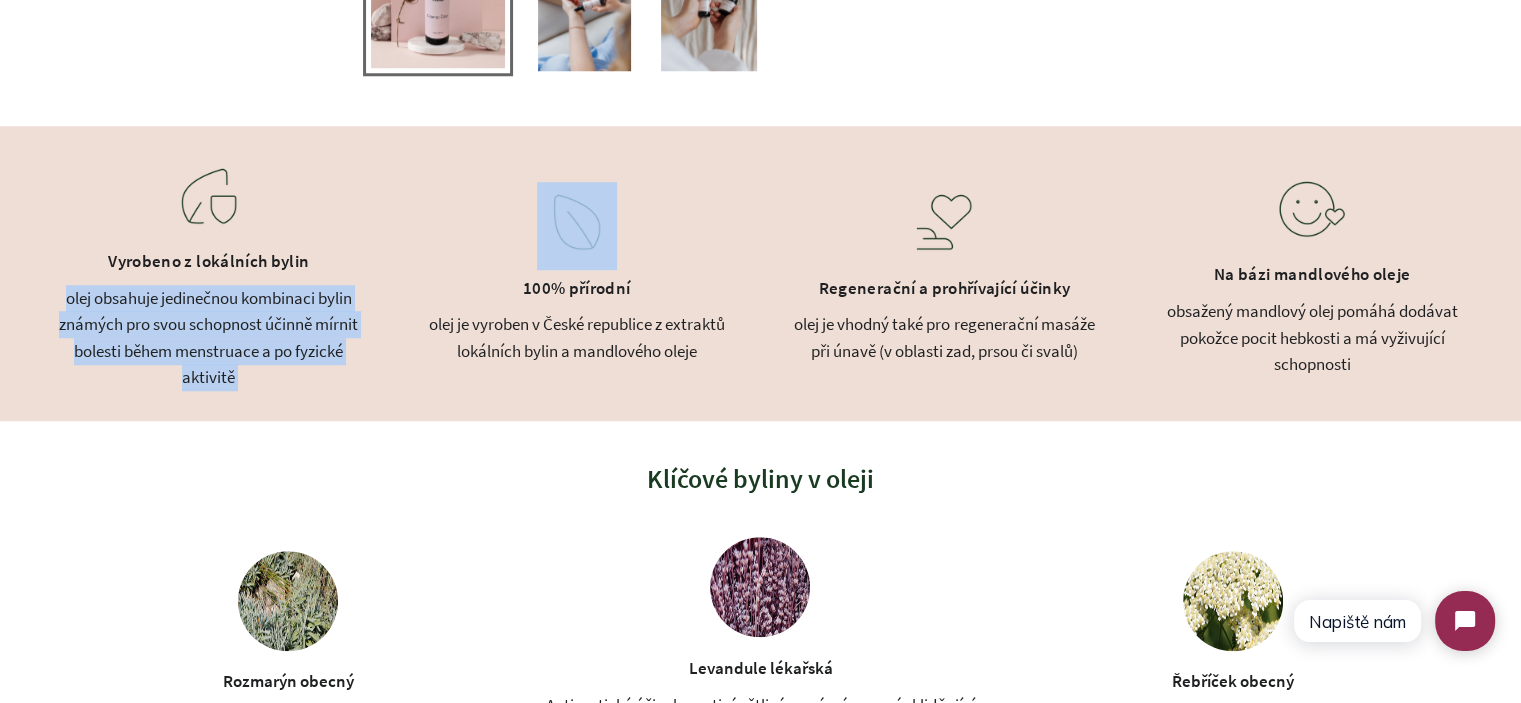 click on "olej obsahuje jedinečnou kombinaci bylin známých pro svou schopnost účinně mírnit bolesti během menstruace a po fyzické aktivitě" at bounding box center (209, 338) 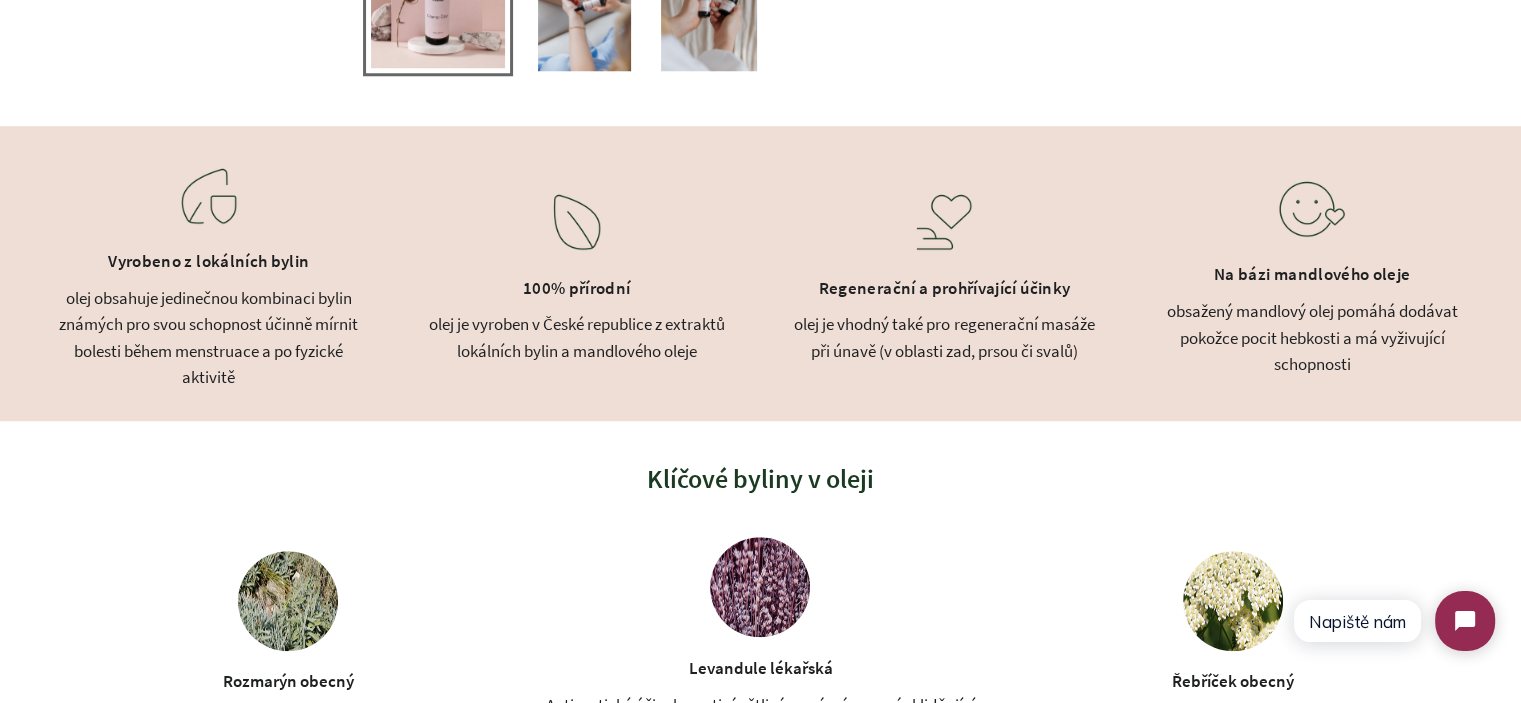 click on "olej je vyroben v České republice z extraktů lokálních bylin a mandlového oleje" at bounding box center [577, 337] 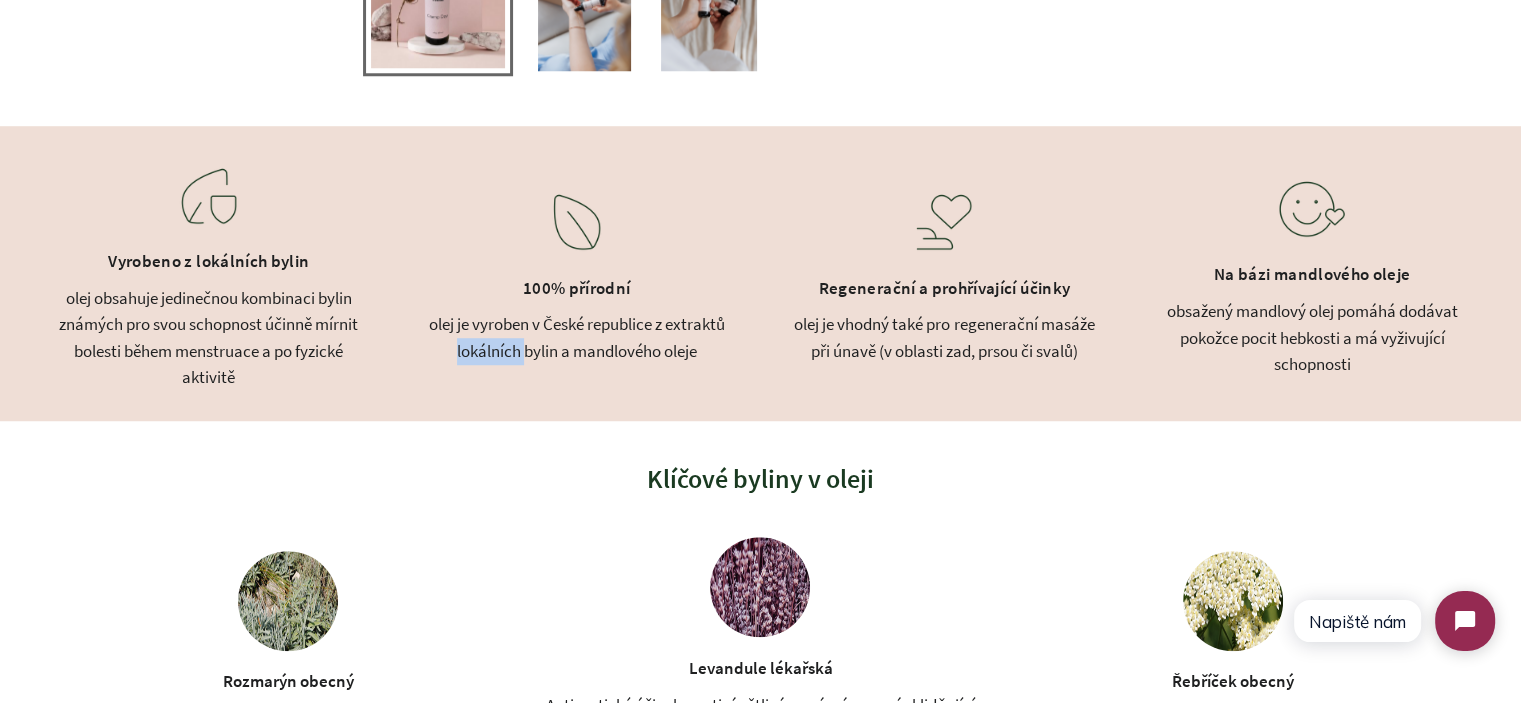 click on "olej je vyroben v České republice z extraktů lokálních bylin a mandlového oleje" at bounding box center [577, 337] 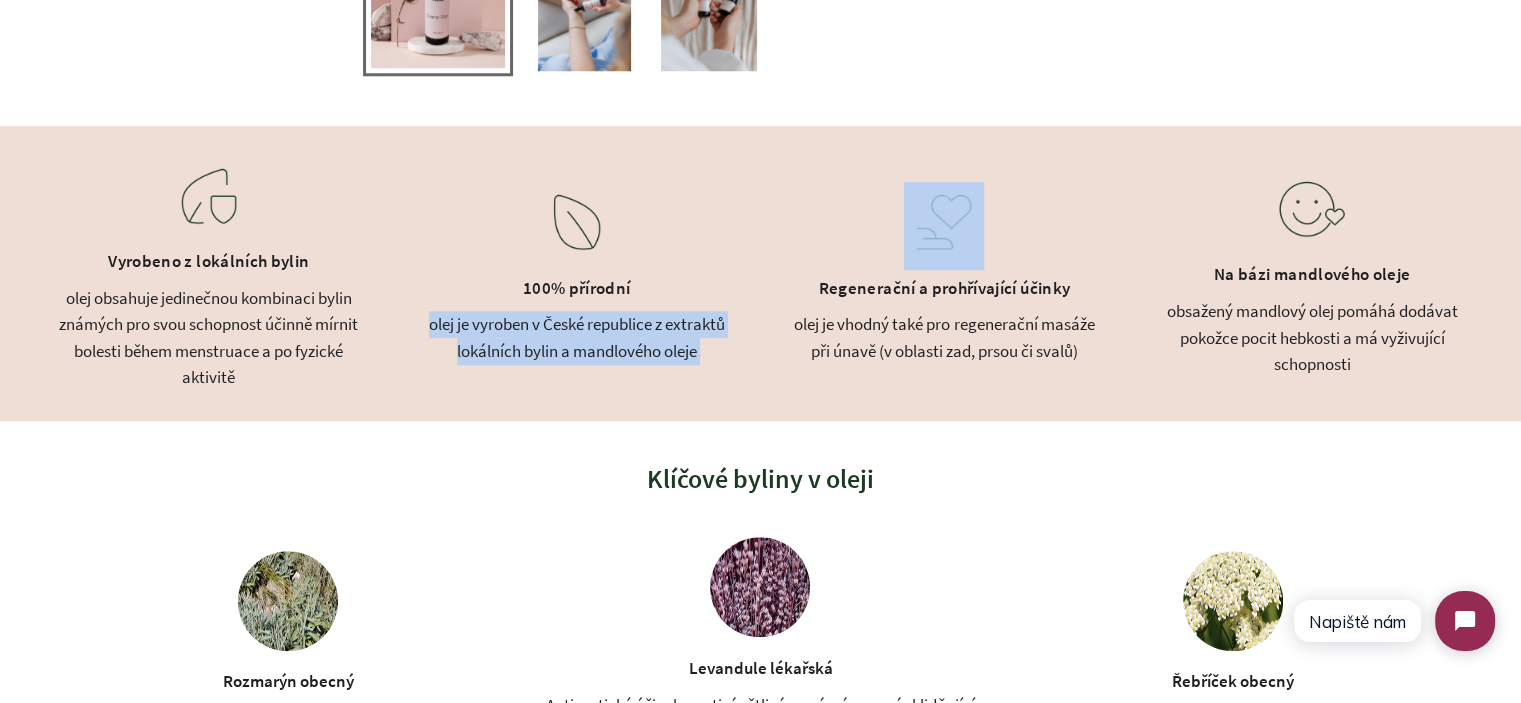 click on "olej je vyroben v České republice z extraktů lokálních bylin a mandlového oleje" at bounding box center [577, 337] 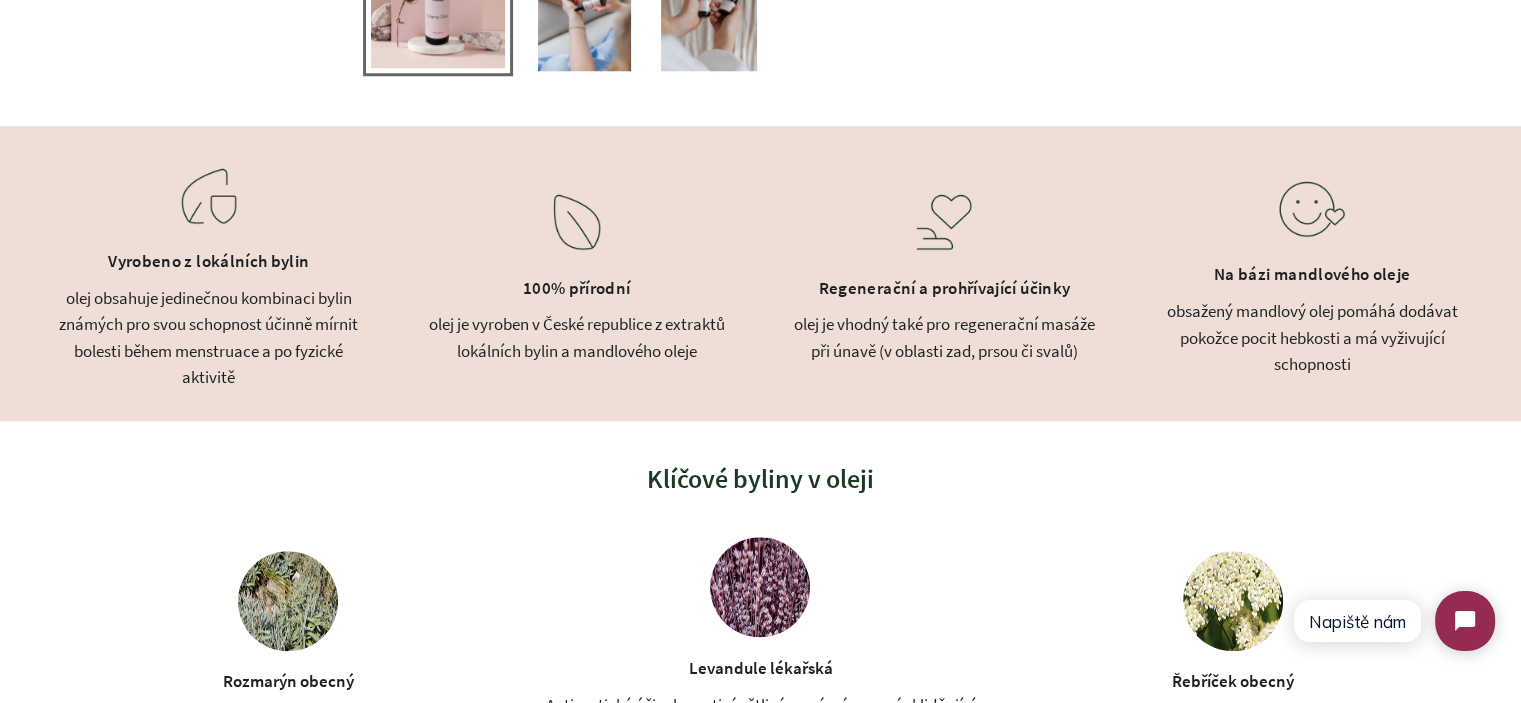 click on "olej je vhodný také pro regenerační masáže při únavě (v oblasti zad, prsou či svalů)" at bounding box center (945, 337) 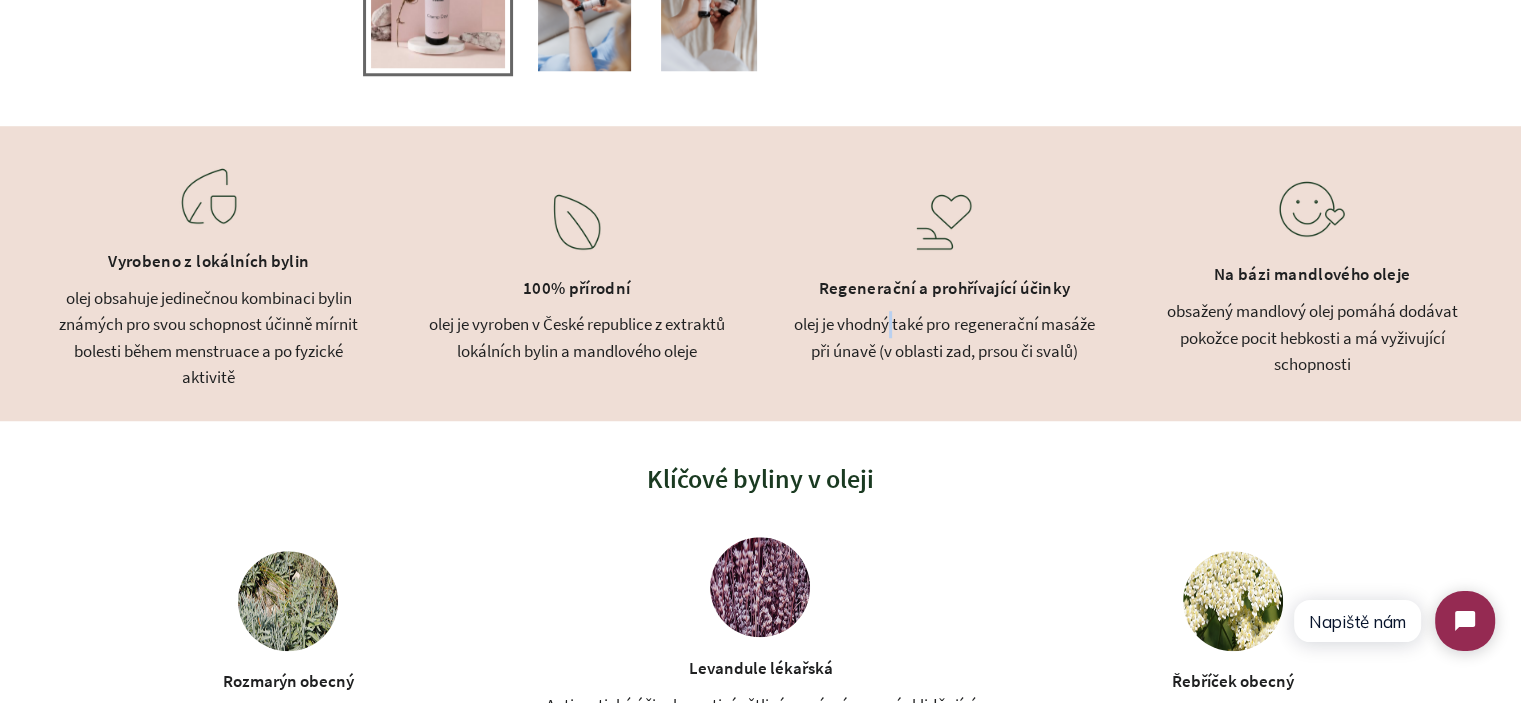 click on "olej je vhodný také pro regenerační masáže při únavě (v oblasti zad, prsou či svalů)" at bounding box center [945, 337] 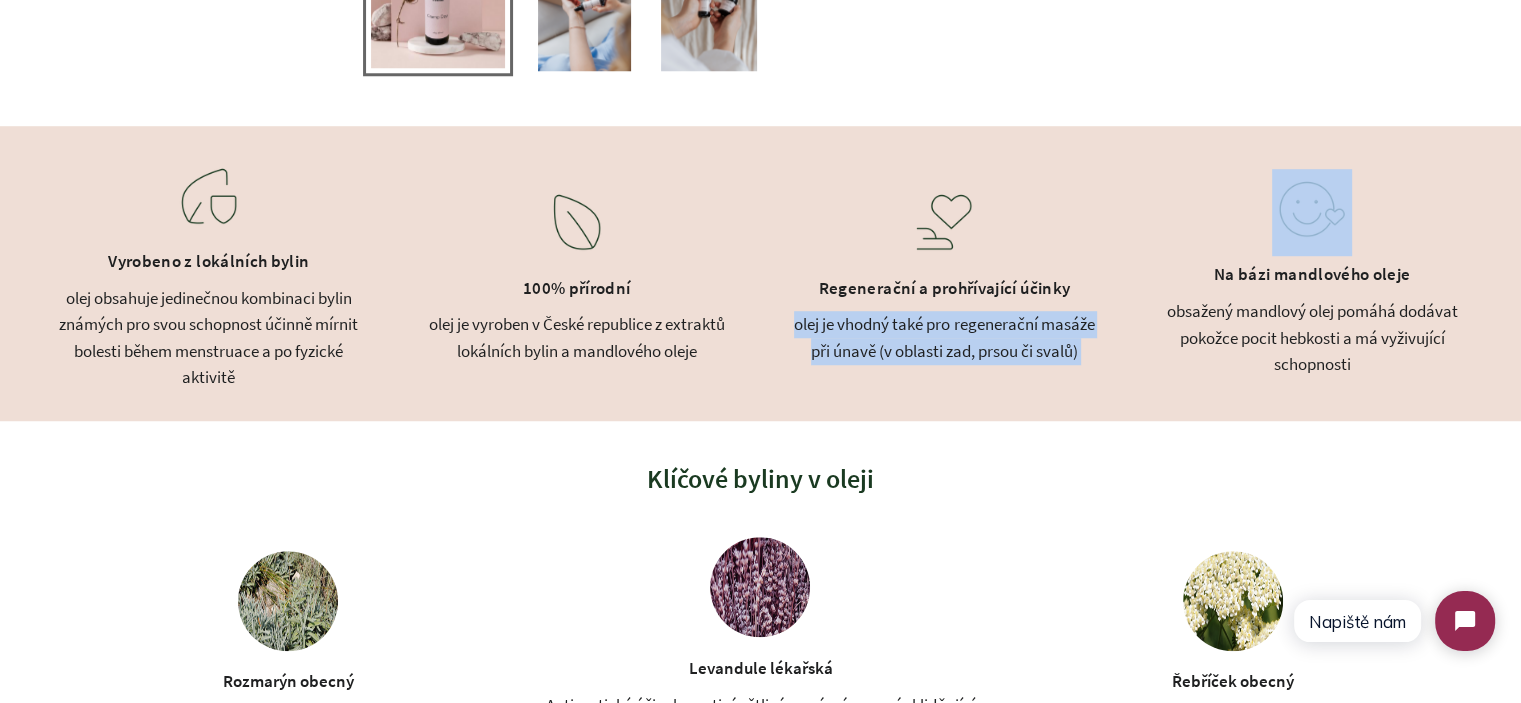 click on "olej je vhodný také pro regenerační masáže při únavě (v oblasti zad, prsou či svalů)" at bounding box center (945, 337) 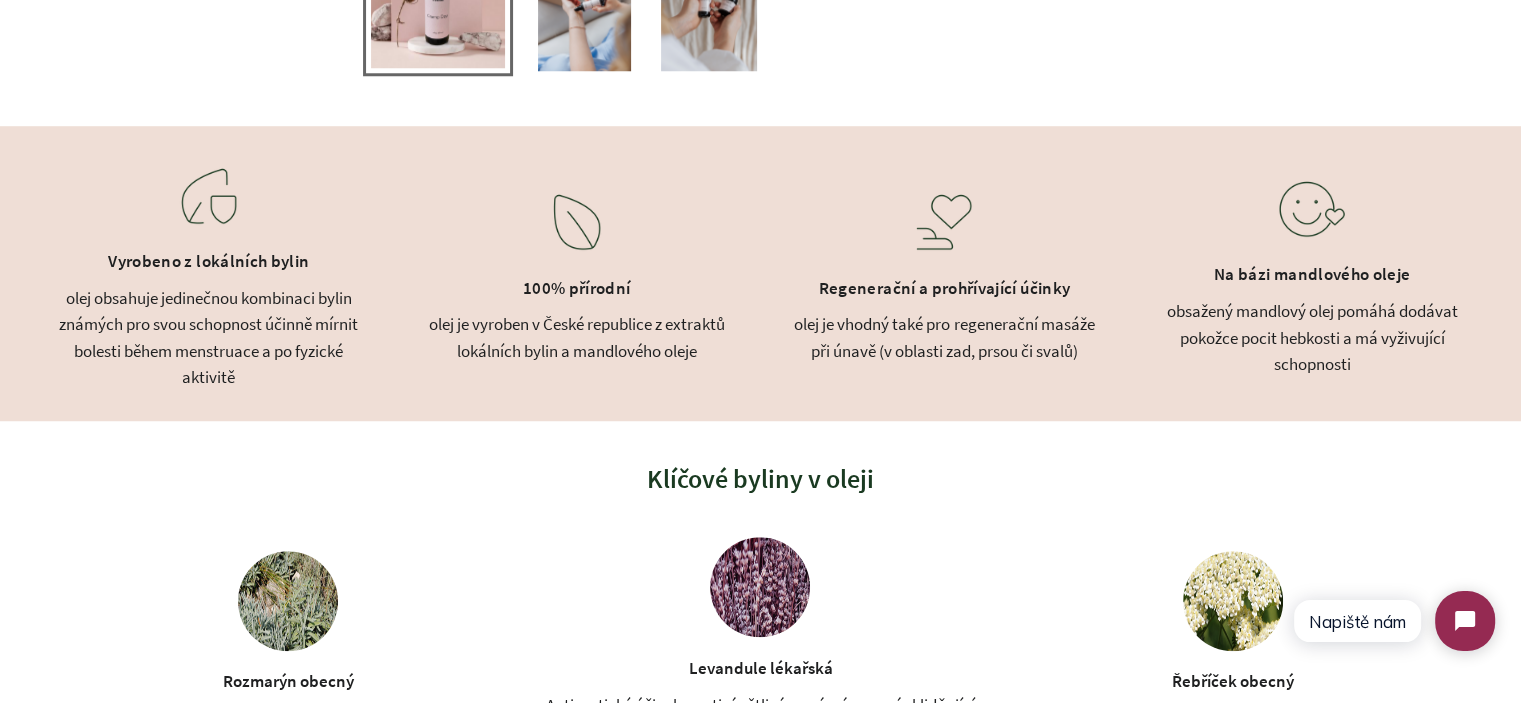 click on "obsažený mandlový olej pomáhá dodávat pokožce pocit hebkosti a má vyživující schopnosti" at bounding box center (1312, 338) 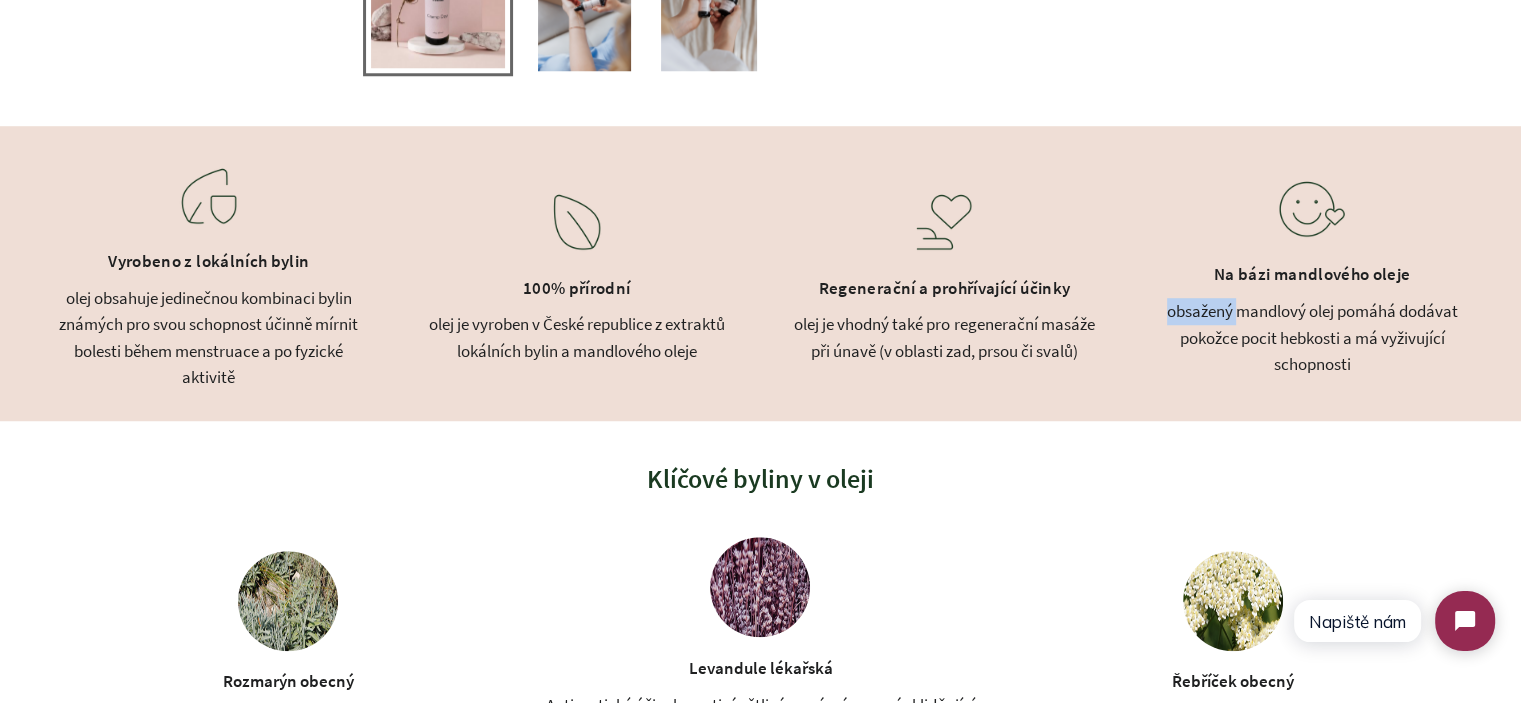 click on "obsažený mandlový olej pomáhá dodávat pokožce pocit hebkosti a má vyživující schopnosti" at bounding box center [1312, 338] 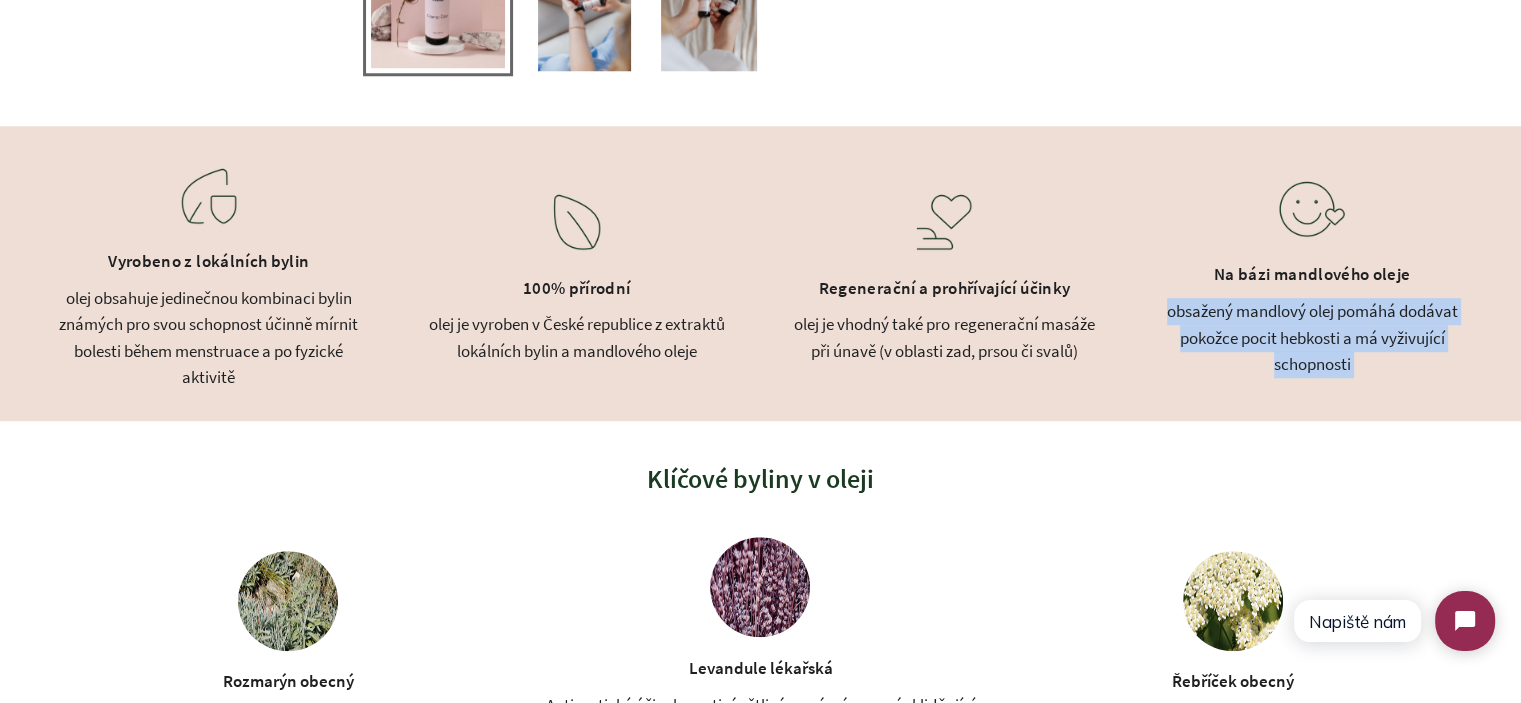drag, startPoint x: 1177, startPoint y: 311, endPoint x: 1425, endPoint y: 351, distance: 251.2051 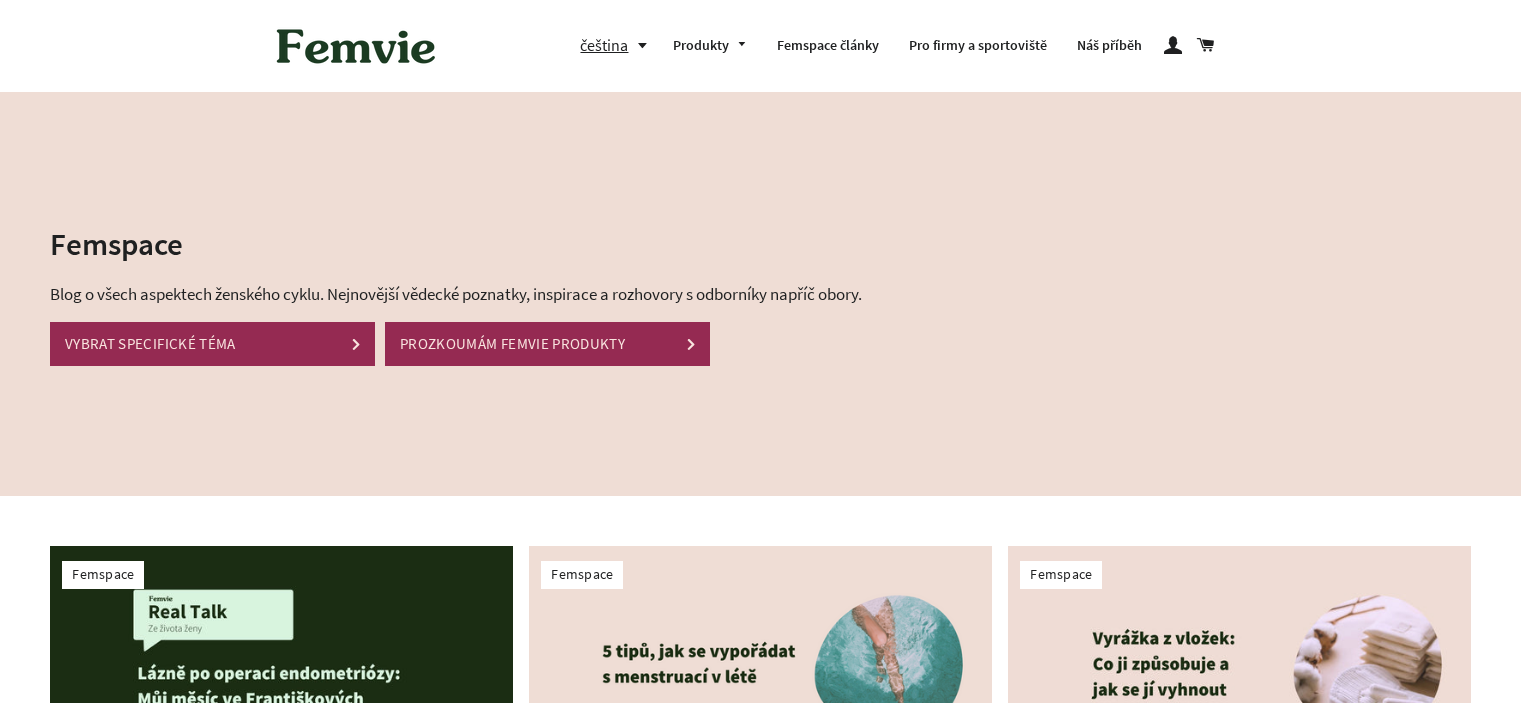 scroll, scrollTop: 0, scrollLeft: 0, axis: both 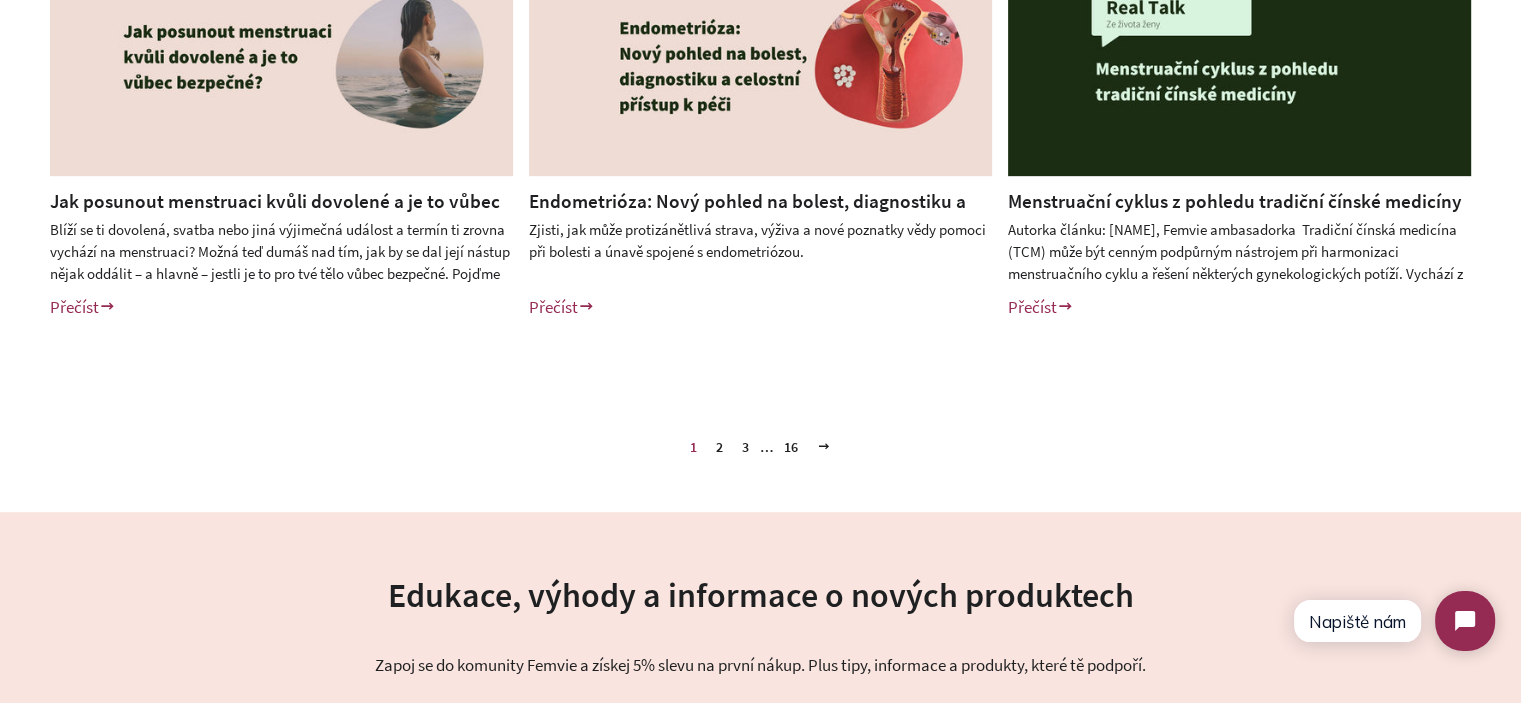 click on "2" at bounding box center (719, 447) 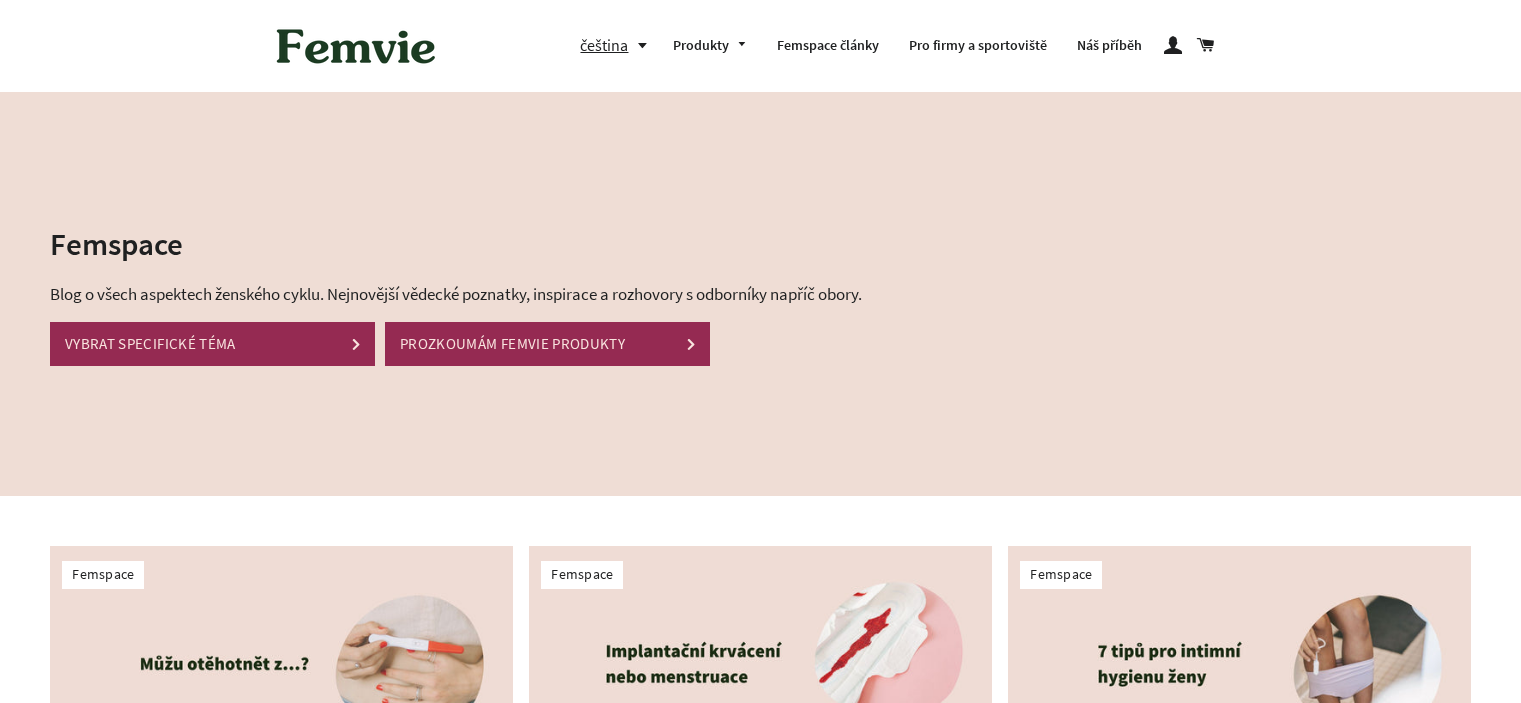scroll, scrollTop: 0, scrollLeft: 0, axis: both 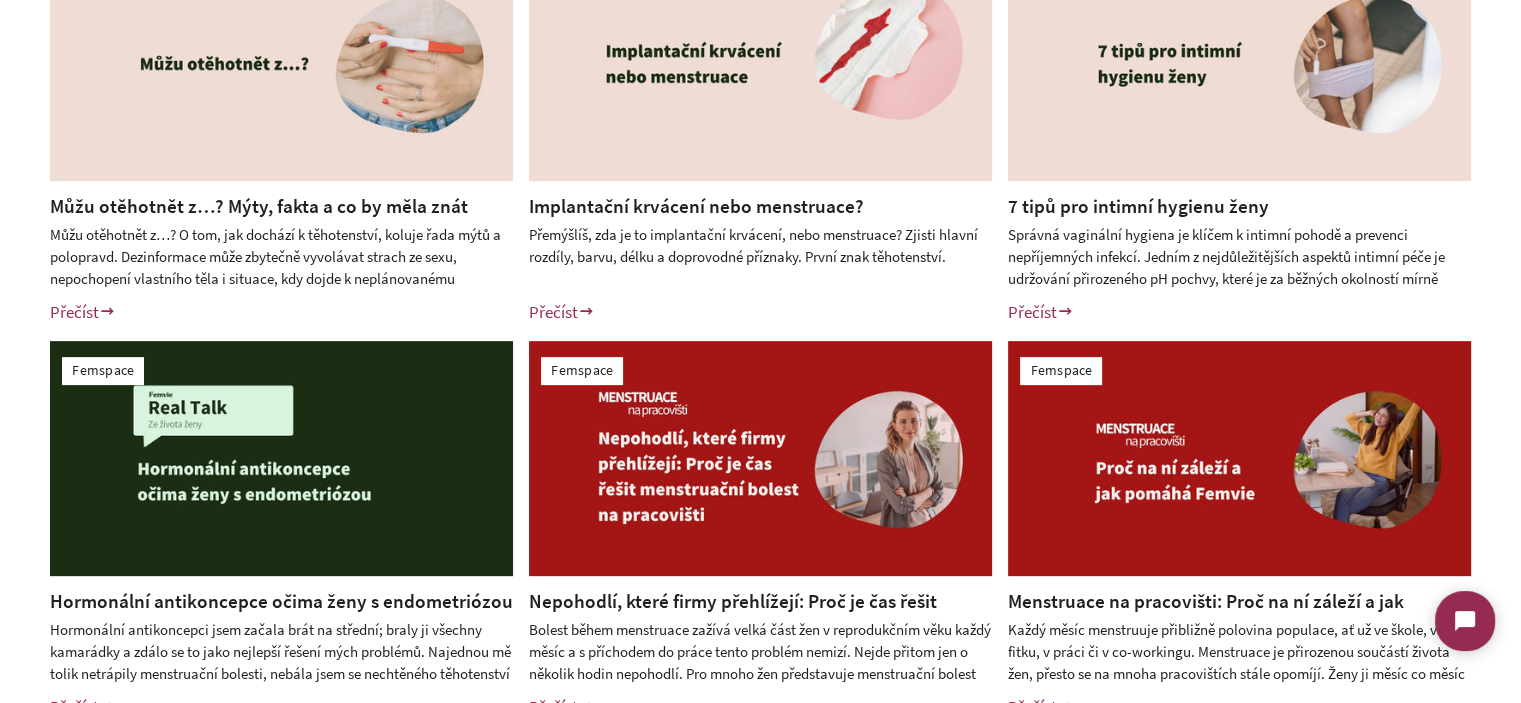 click on "Femspace
Můžu otěhotnět z…? Mýty, fakta a co by měla znát každá žena o svém cyklu
Přečíst
Femspace
Implantační krvácení nebo menstruace?
Přemýšlíš, zda je to implantační krvácení, nebo menstruace? Zjisti hlavní rozdíly, barvu, délku a doprovodné příznaky. První znak těhotenství.
Přečíst
Štítky:" at bounding box center (760, 333) 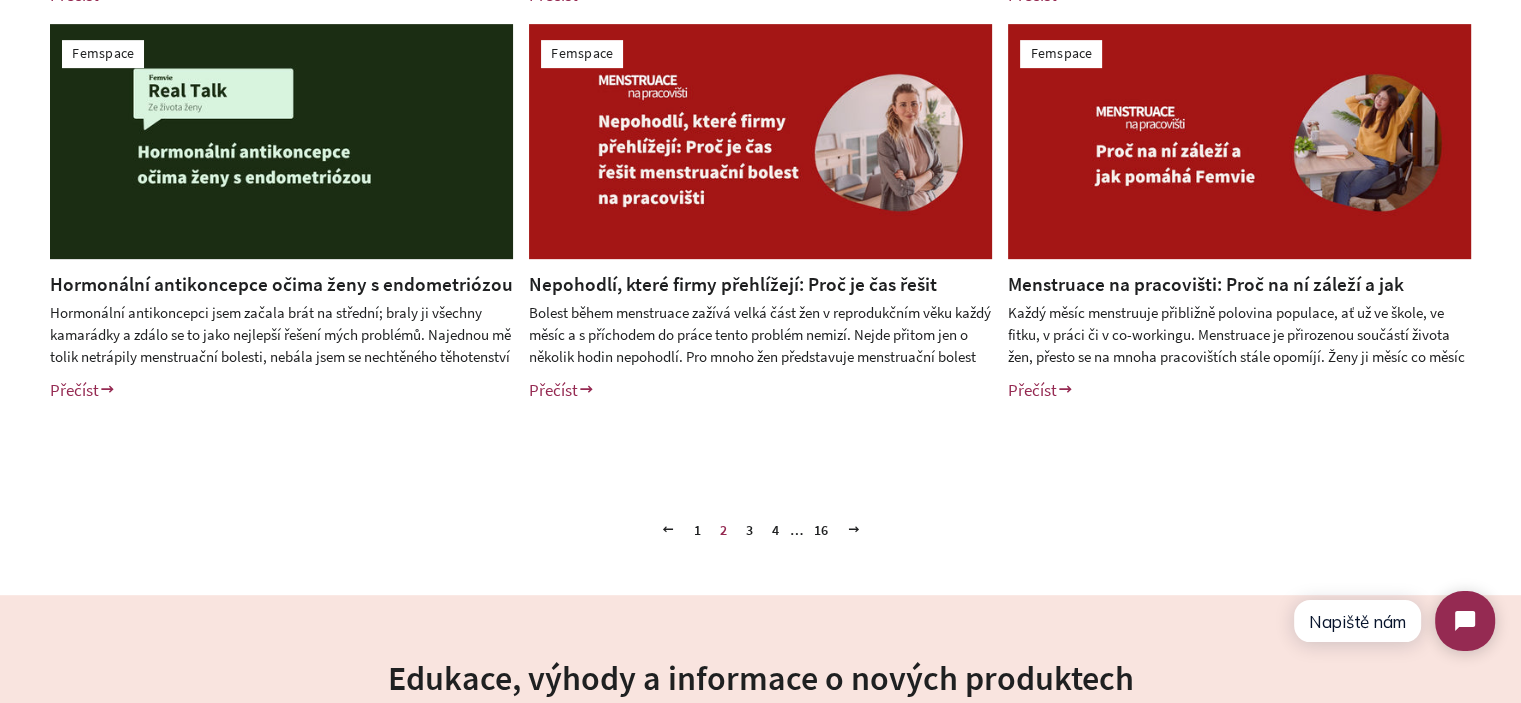 scroll, scrollTop: 1100, scrollLeft: 0, axis: vertical 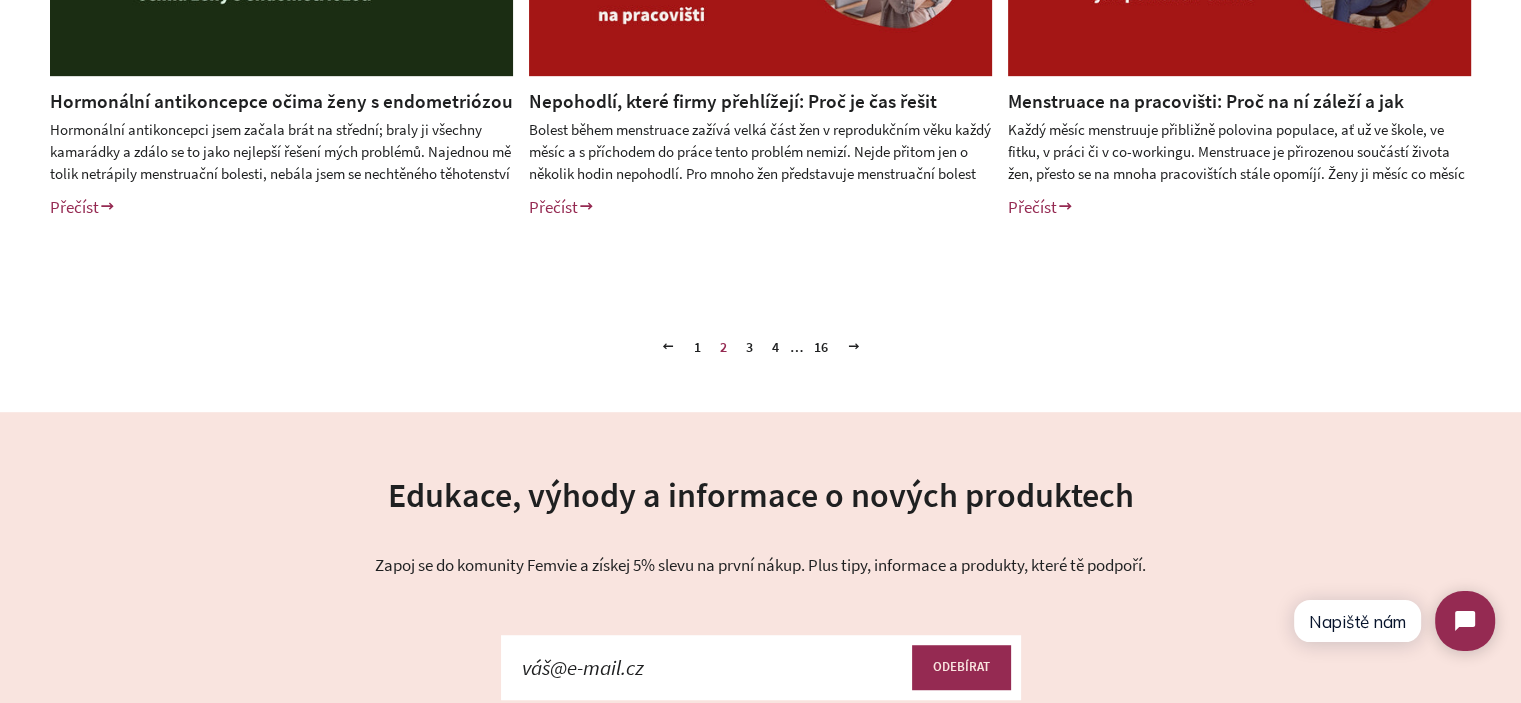 click on "3" at bounding box center (749, 347) 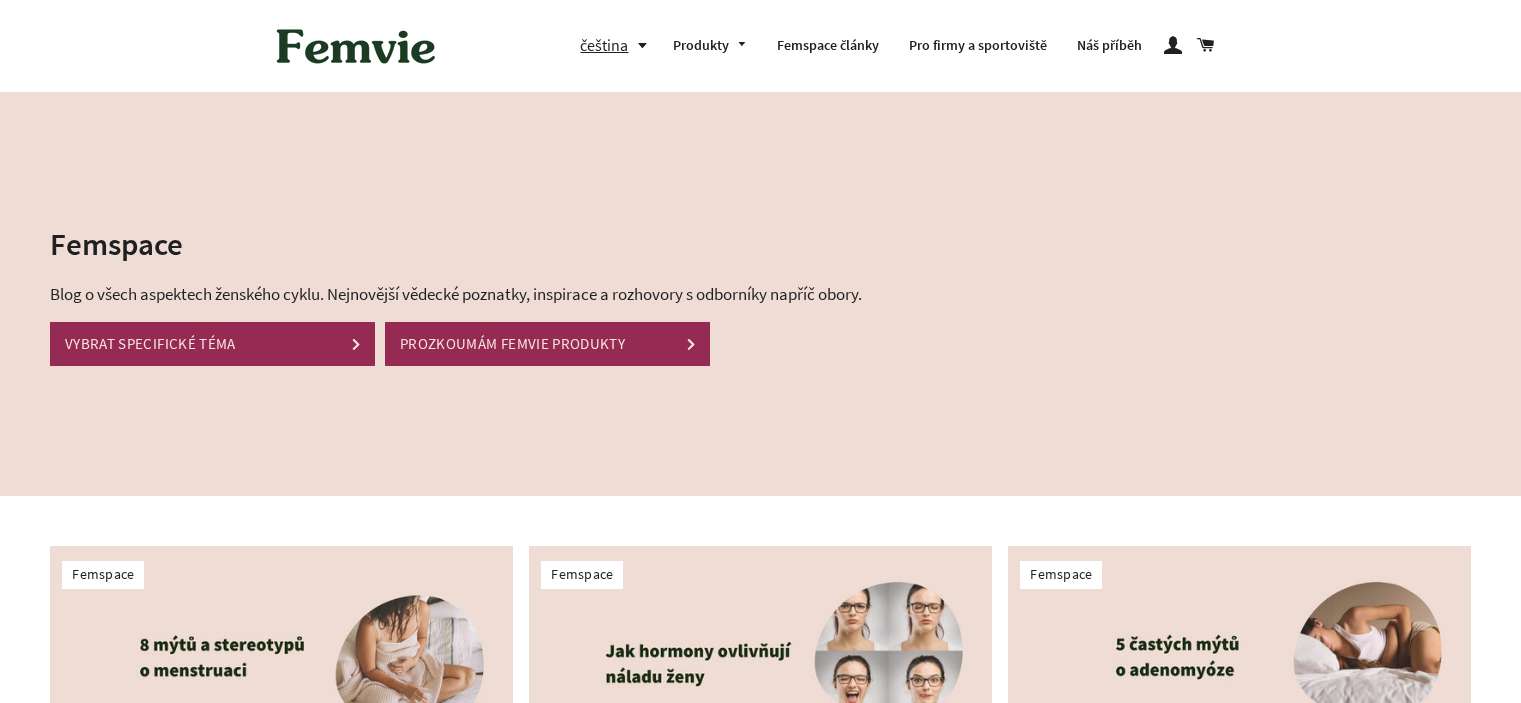 scroll, scrollTop: 0, scrollLeft: 0, axis: both 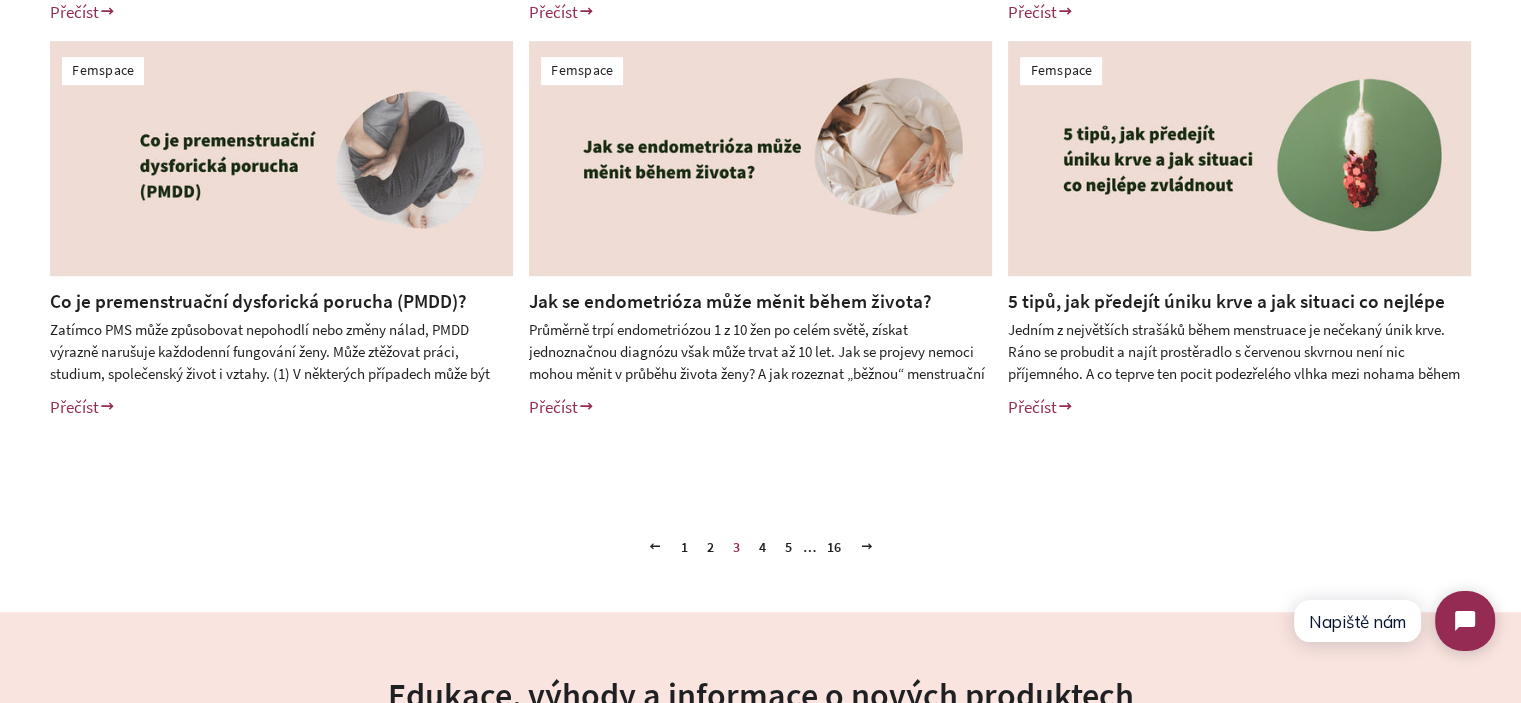 click on "4" at bounding box center [762, 547] 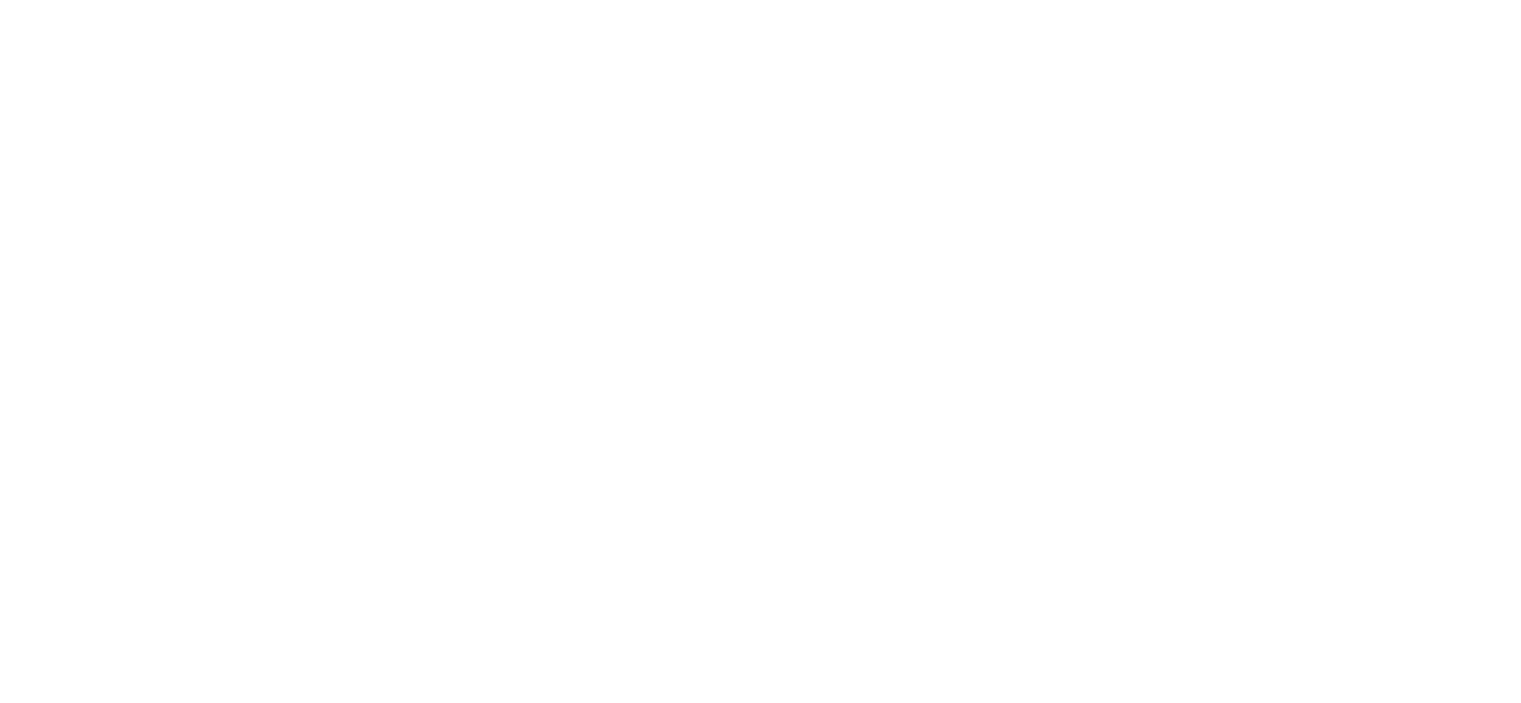 scroll, scrollTop: 0, scrollLeft: 0, axis: both 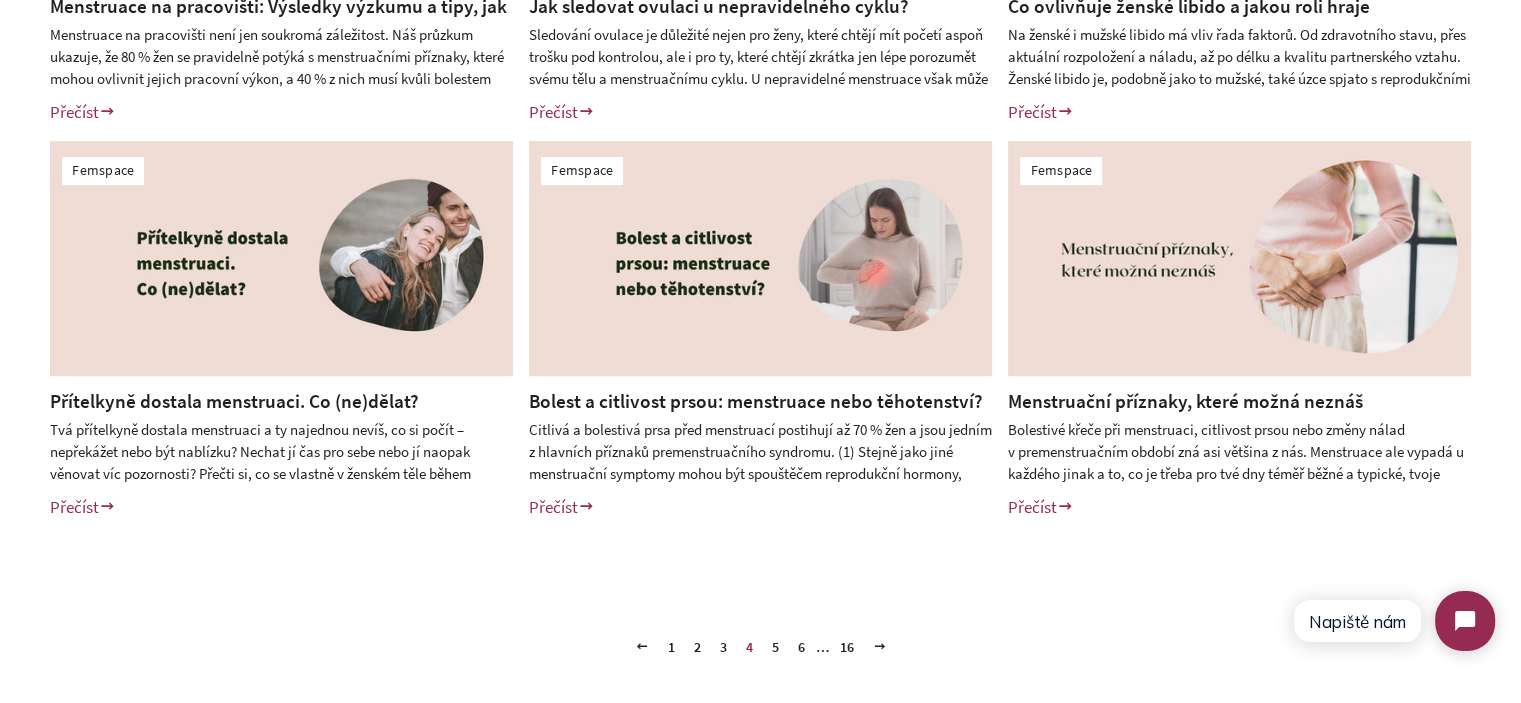 click on "Bolest a citlivost prsou: menstruace nebo těhotenství?" at bounding box center (756, 401) 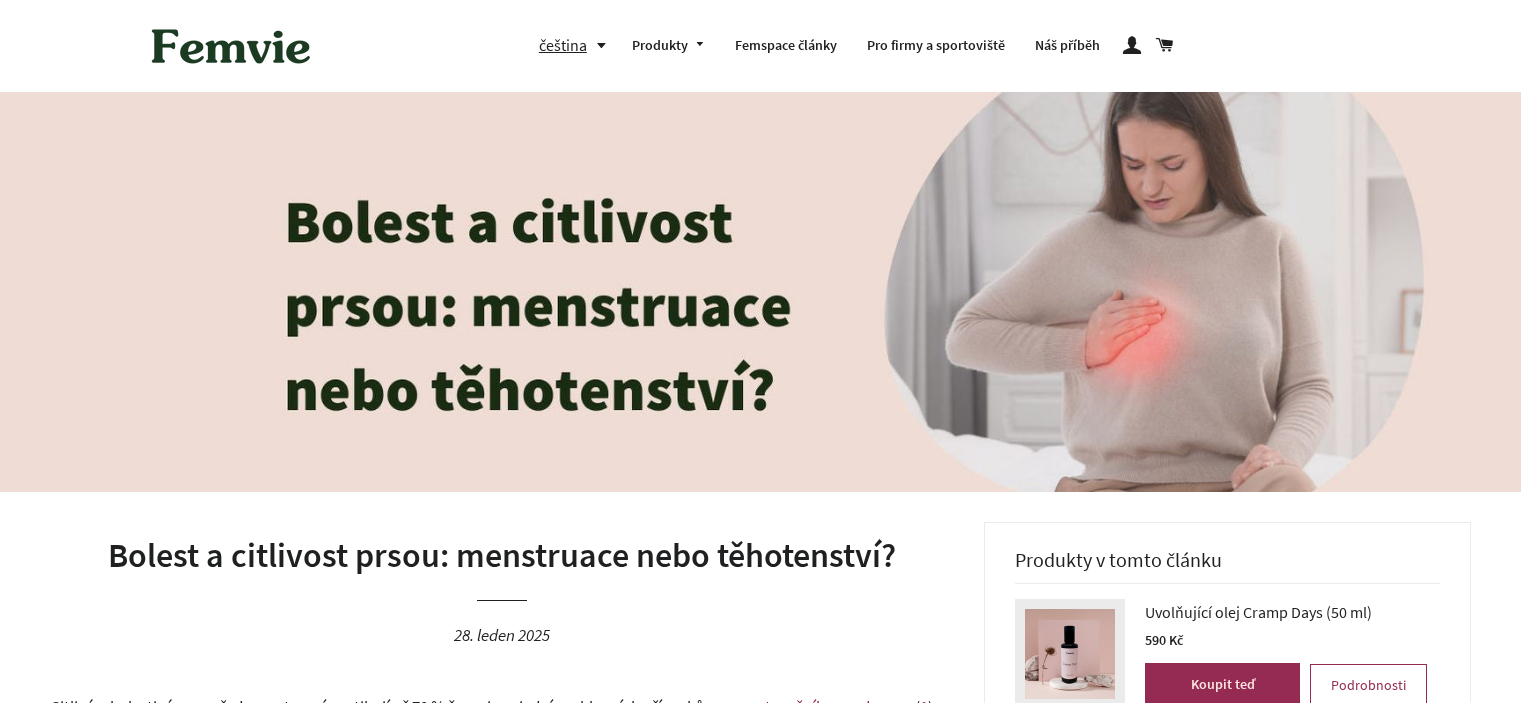 scroll, scrollTop: 672, scrollLeft: 0, axis: vertical 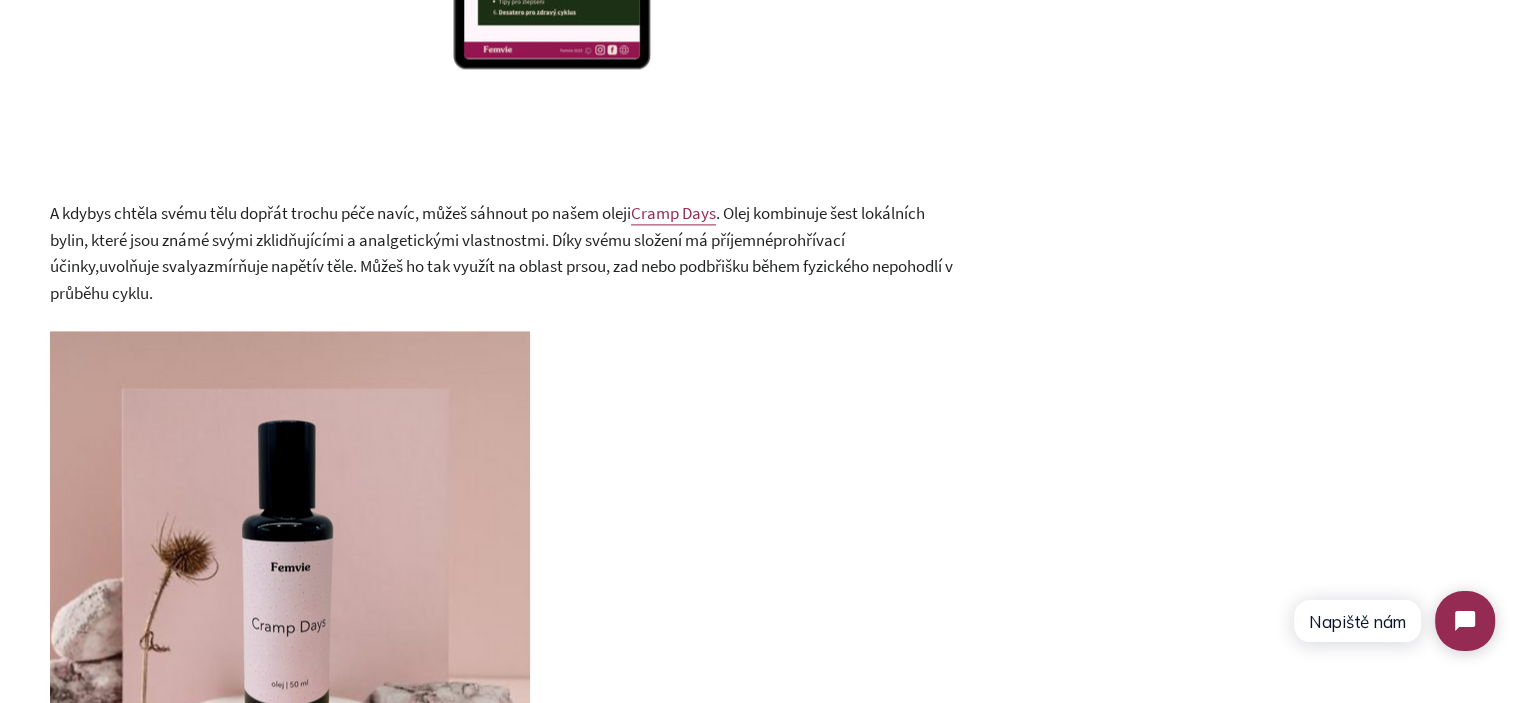 click on "v těle. Můžeš ho tak využít na oblast prsou, zad nebo podbřišku během fyzického nepohodlí v průběhu cyklu." at bounding box center [501, 279] 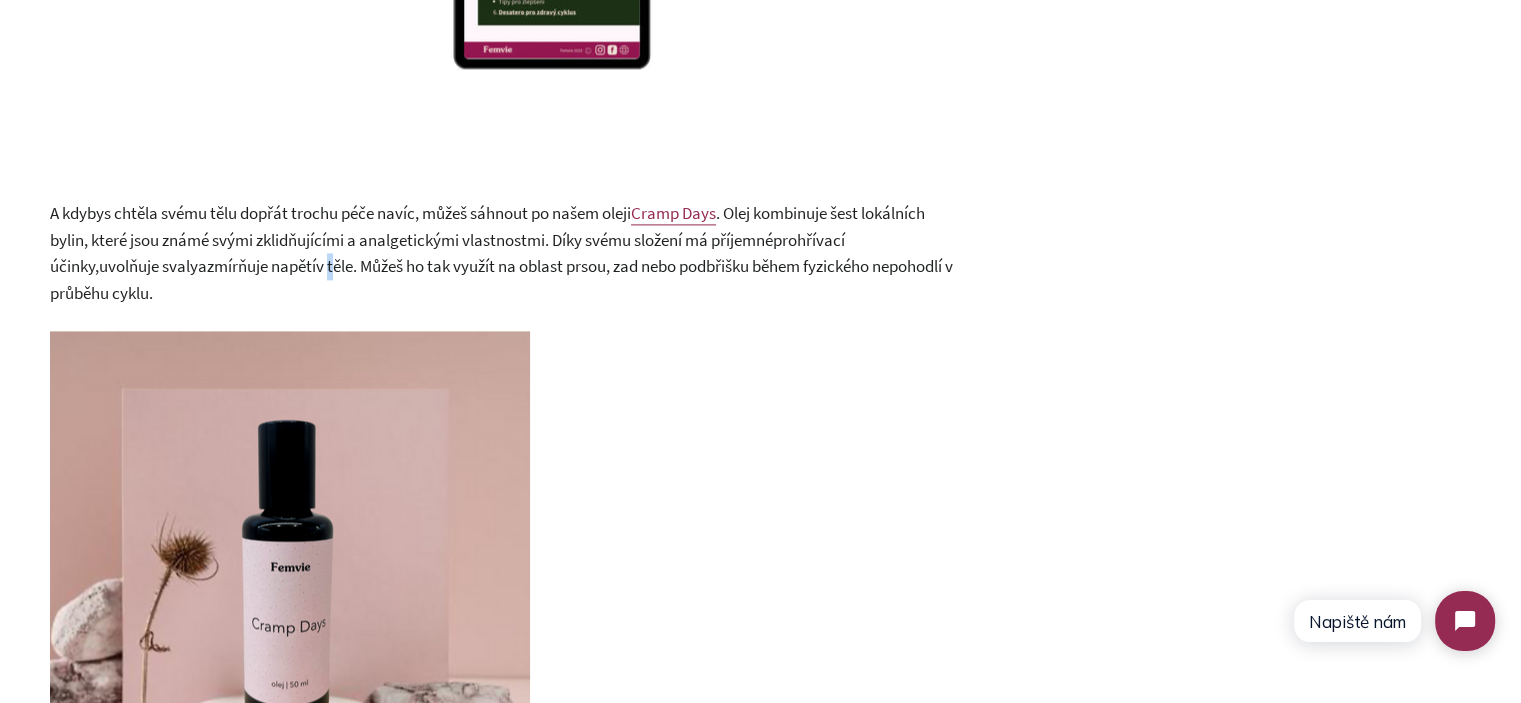 click on "v těle. Můžeš ho tak využít na oblast prsou, zad nebo podbřišku během fyzického nepohodlí v průběhu cyklu." at bounding box center [501, 279] 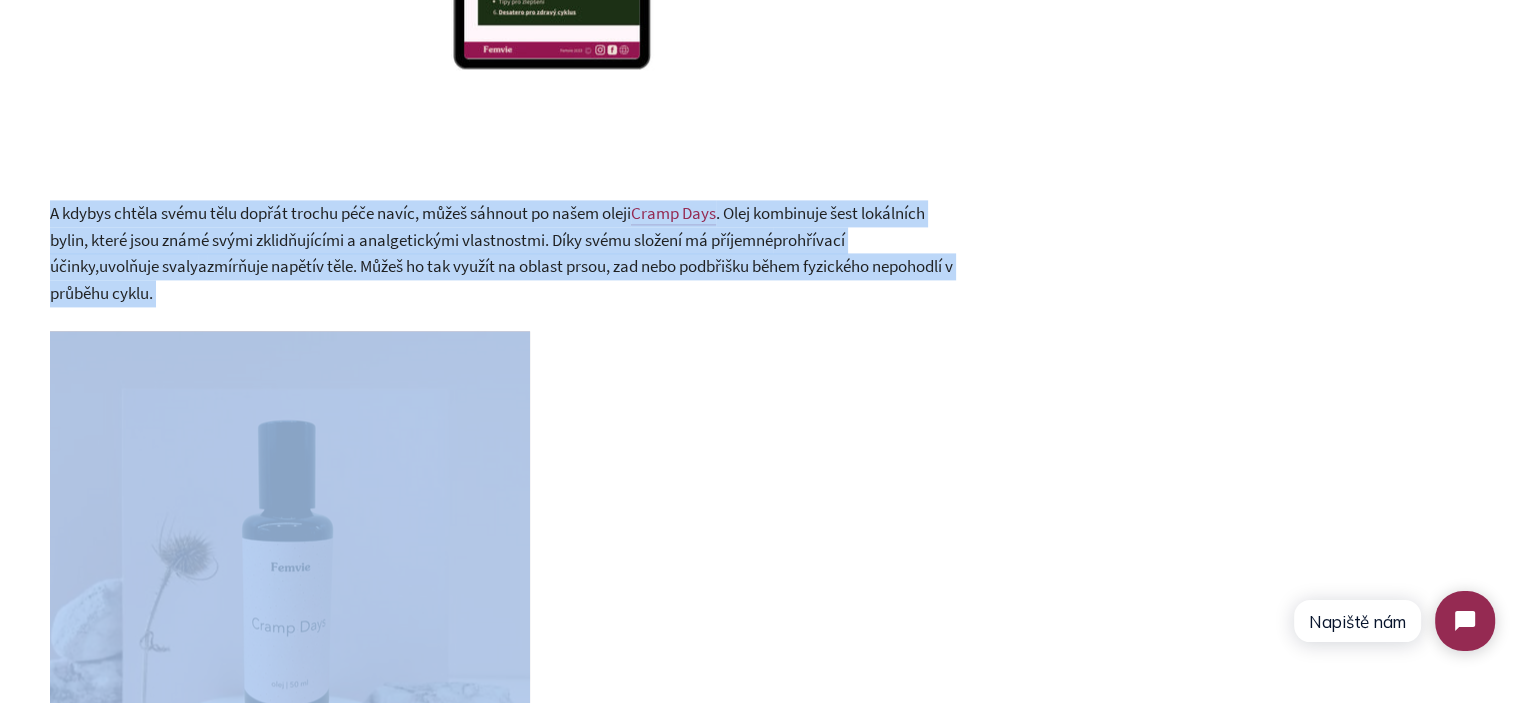 click on "v těle. Můžeš ho tak využít na oblast prsou, zad nebo podbřišku během fyzického nepohodlí v průběhu cyklu." at bounding box center (501, 279) 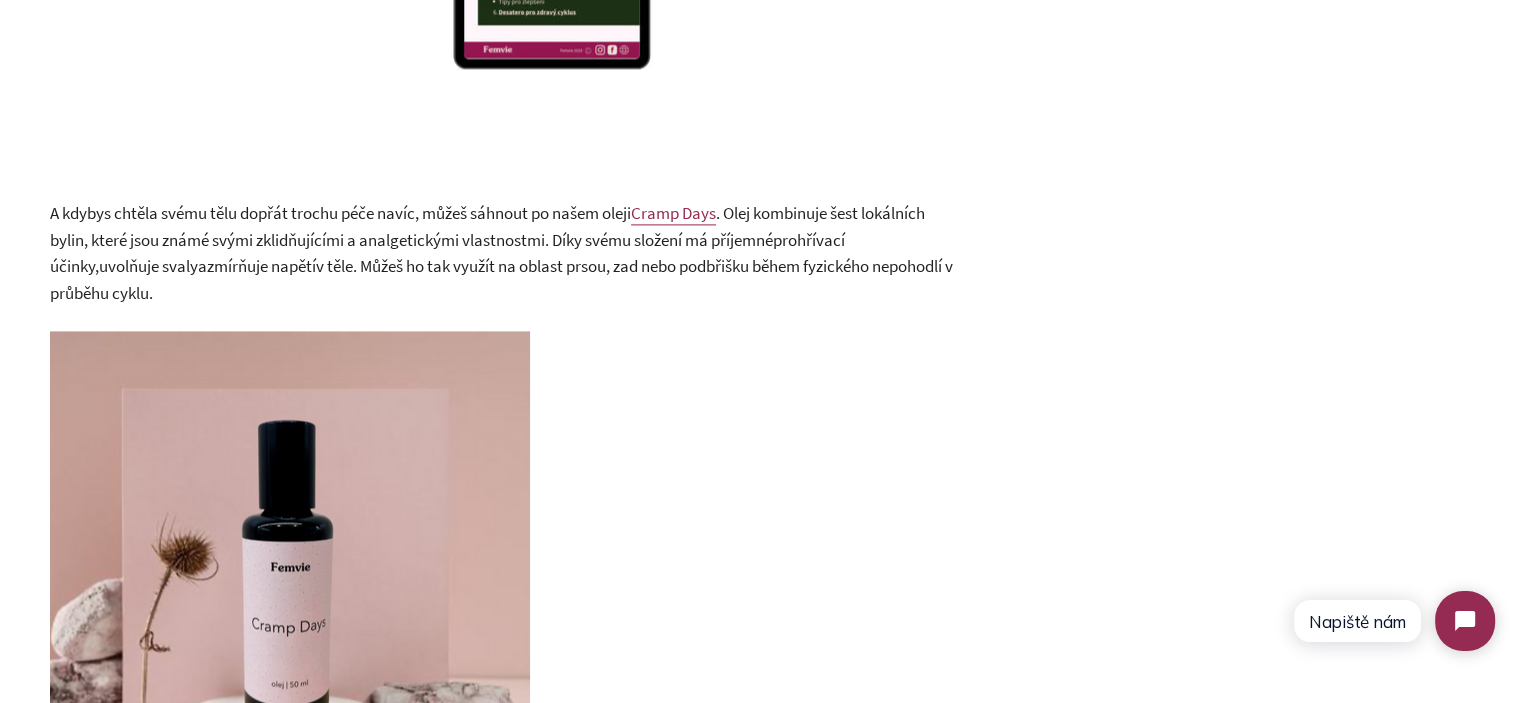 click on "A kdybys chtěla svému tělu dopřát trochu péče navíc, můžeš sáhnout po našem oleji  Cramp Days . Olej kombinuje šest lokálních bylin, které jsou známé svými zklidňujícími a analgetickými vlastnostmi. Díky svému složení má příjemné  prohřívací účinky ,  uvolňuje svaly  a  zmírňuje napětí  v těle. Můžeš ho tak využít na oblast prsou, zad nebo podbřišku během fyzického nepohodlí v průběhu cyklu." at bounding box center (502, 253) 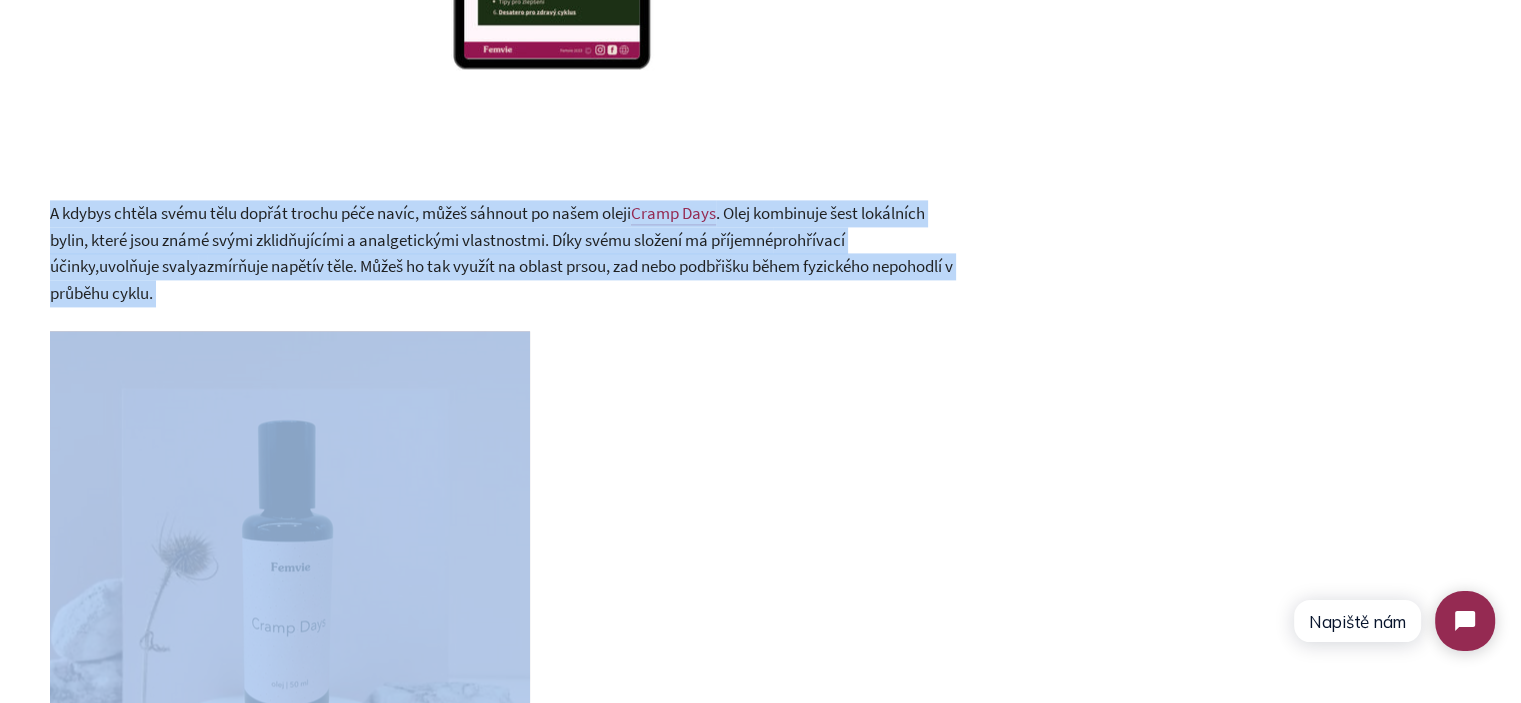 click on "A kdybys chtěla svému tělu dopřát trochu péče navíc, můžeš sáhnout po našem oleji  Cramp Days . Olej kombinuje šest lokálních bylin, které jsou známé svými zklidňujícími a analgetickými vlastnostmi. Díky svému složení má příjemné  prohřívací účinky ,  uvolňuje svaly  a  zmírňuje napětí  v těle. Můžeš ho tak využít na oblast prsou, zad nebo podbřišku během fyzického nepohodlí v průběhu cyklu." at bounding box center (502, 253) 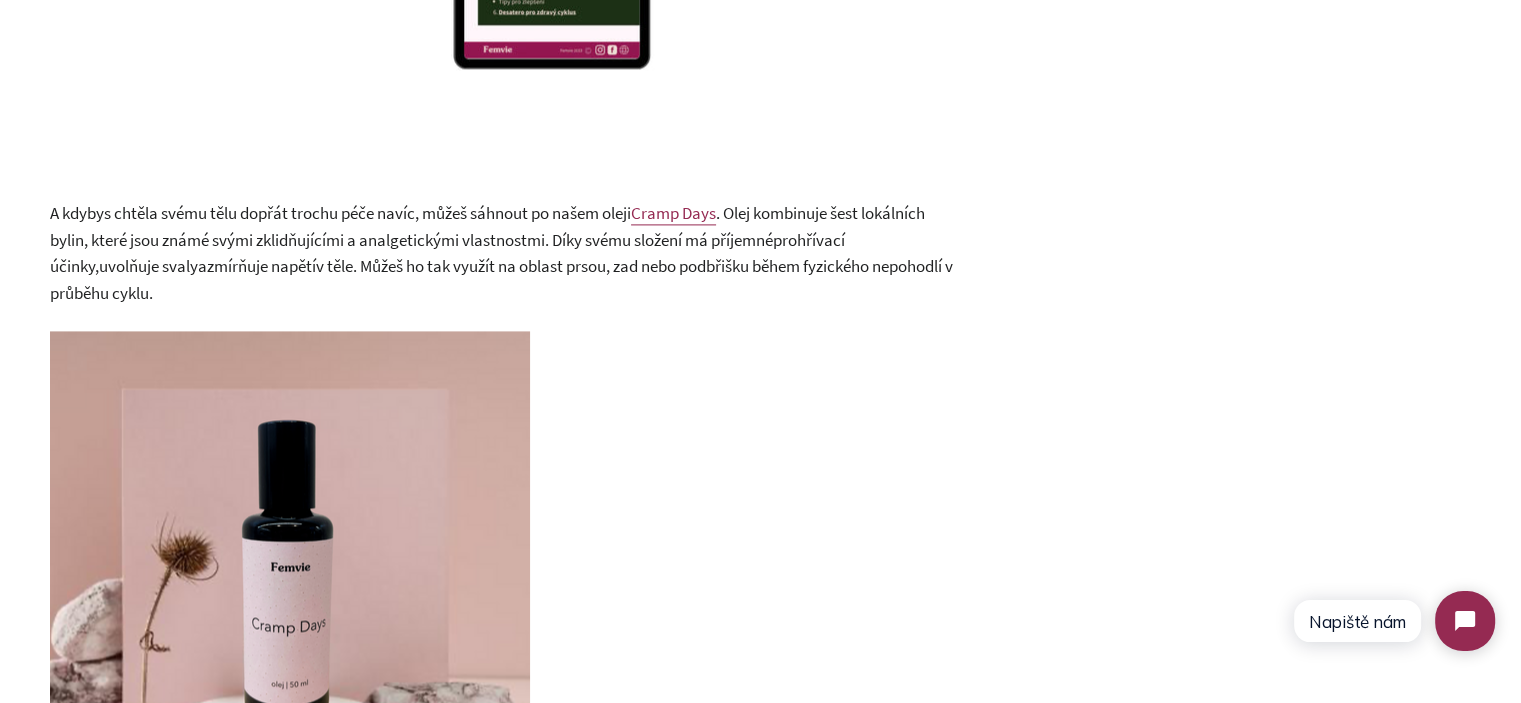 click at bounding box center [502, 583] 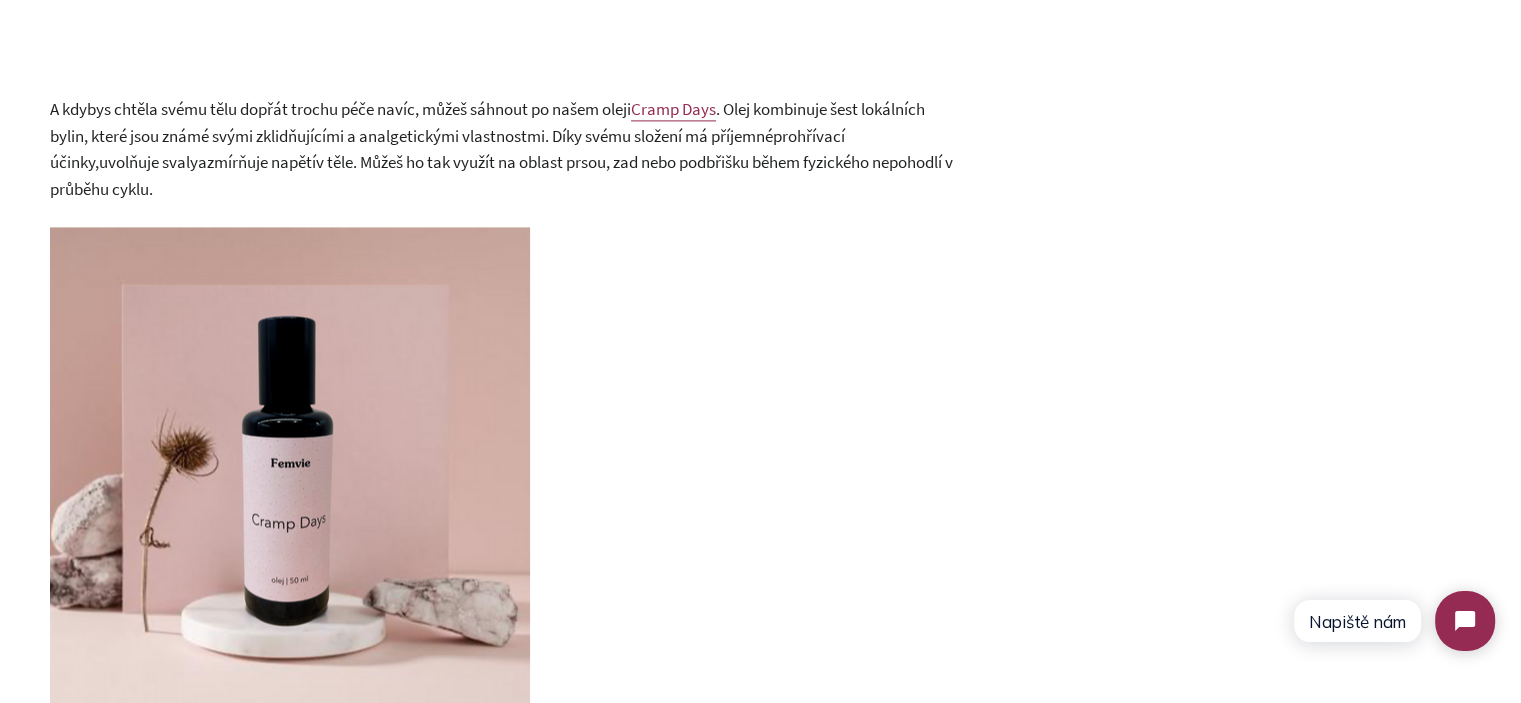 scroll, scrollTop: 2900, scrollLeft: 0, axis: vertical 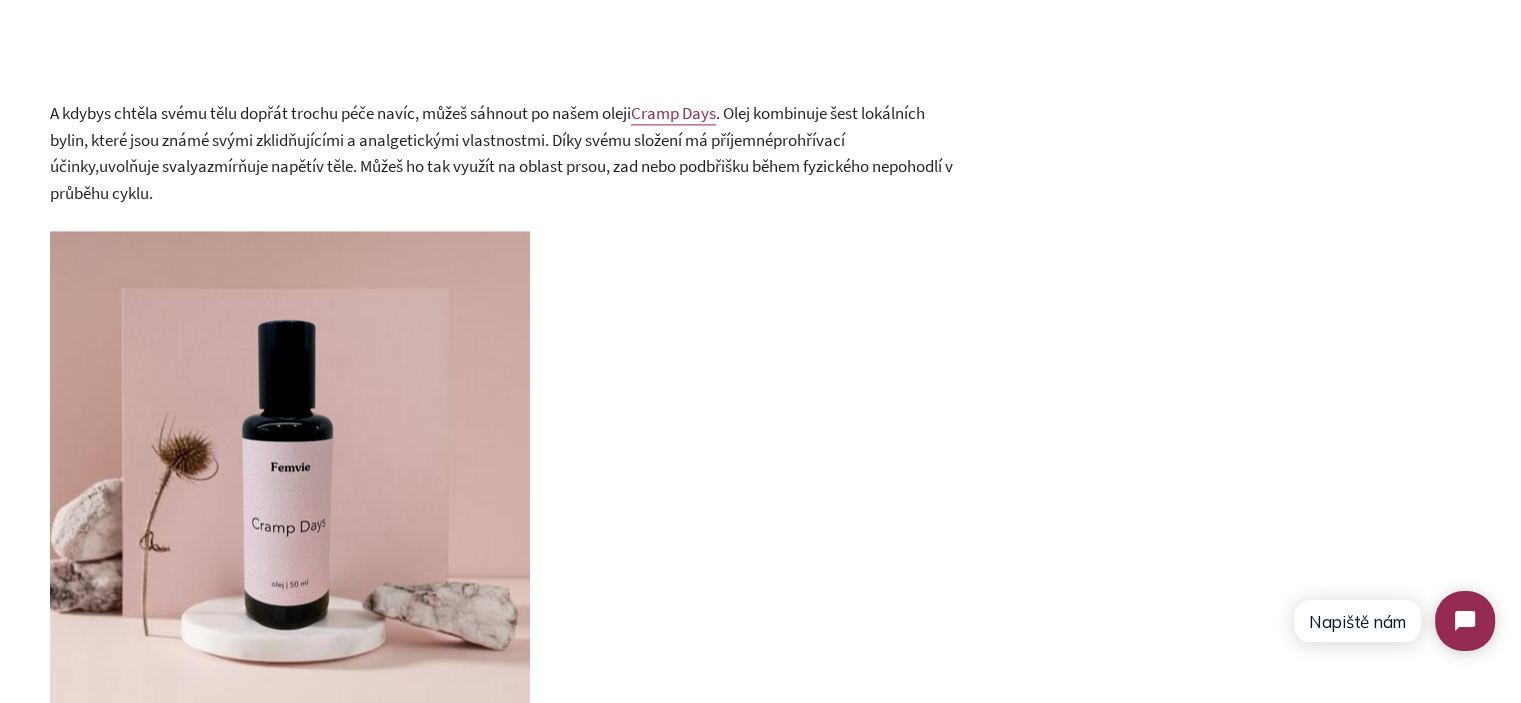 click on "v těle. Můžeš ho tak využít na oblast prsou, zad nebo podbřišku během fyzického nepohodlí v průběhu cyklu." at bounding box center (501, 179) 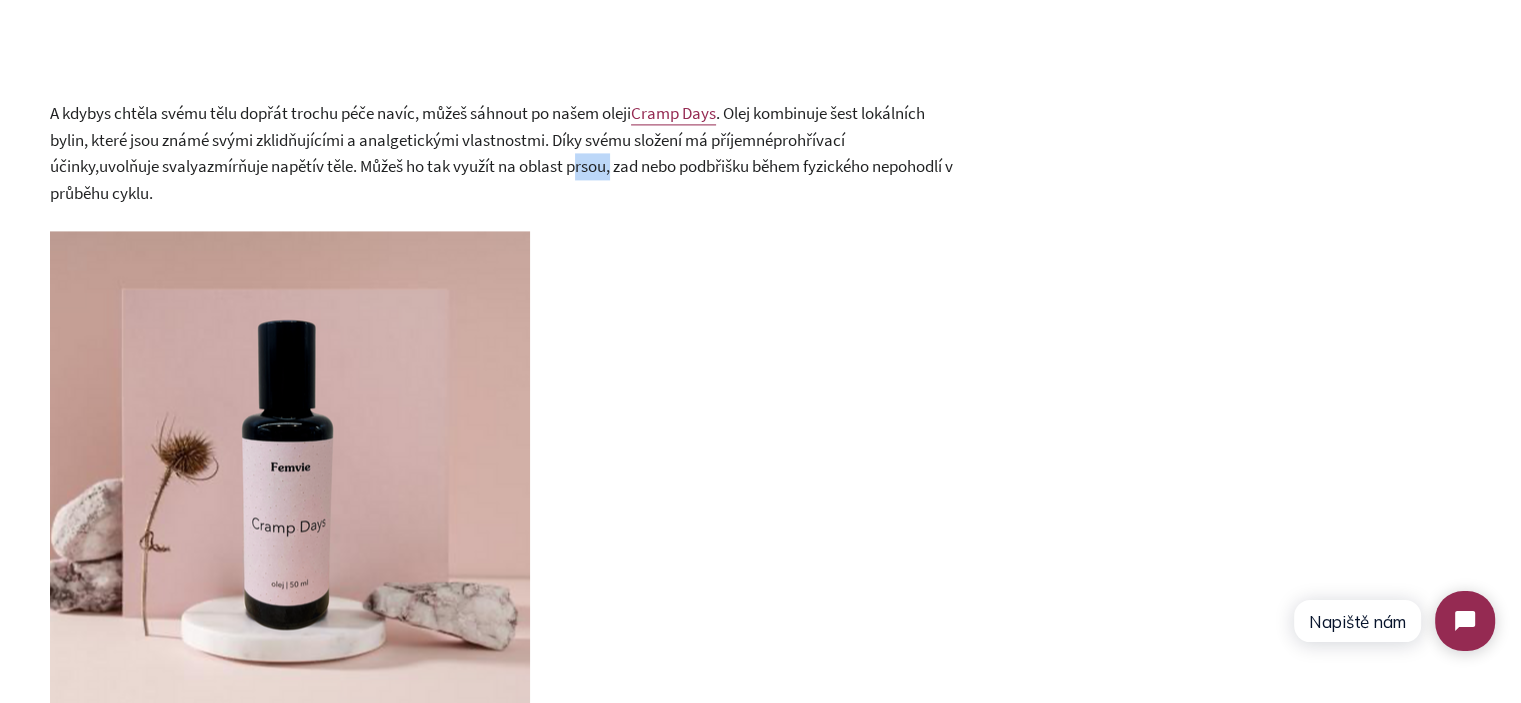 click on "v těle. Můžeš ho tak využít na oblast prsou, zad nebo podbřišku během fyzického nepohodlí v průběhu cyklu." at bounding box center (501, 179) 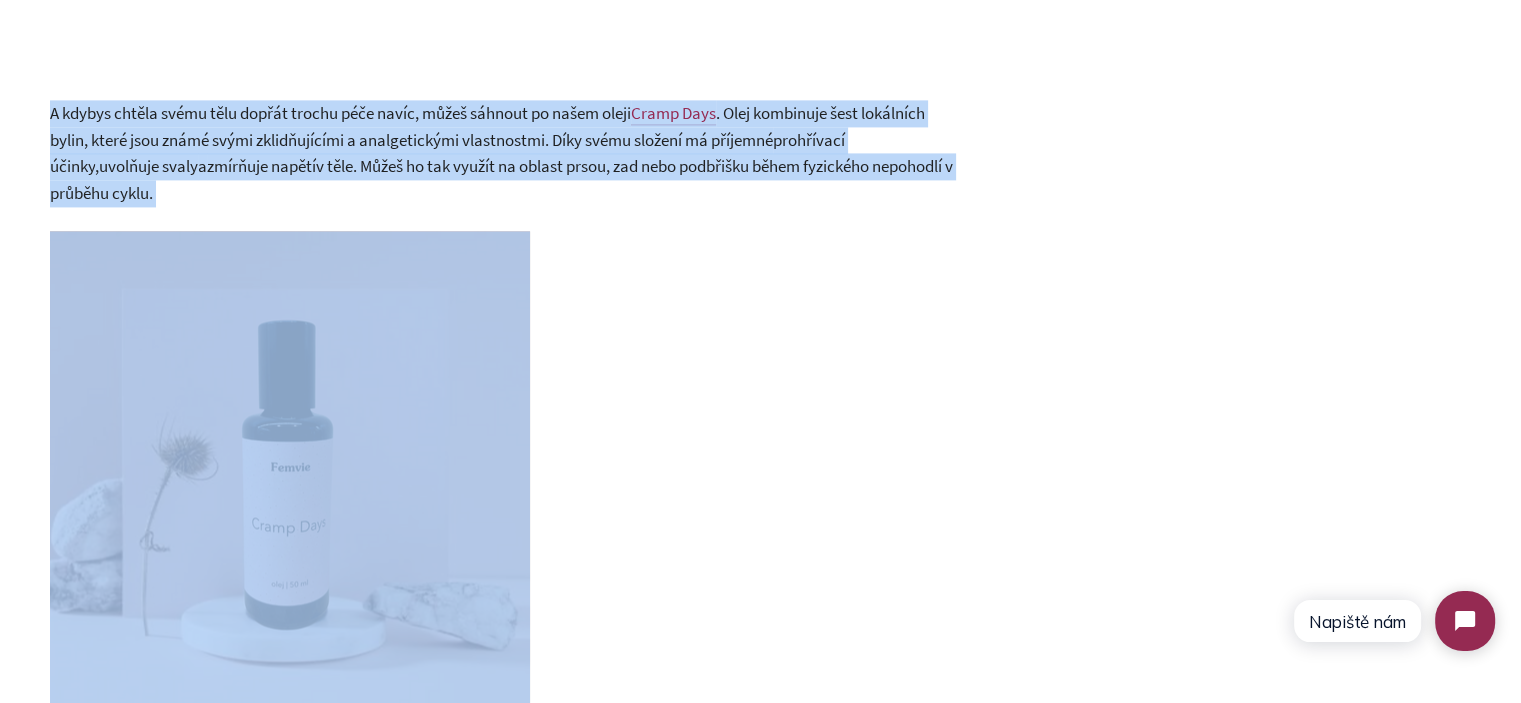 click on "v těle. Můžeš ho tak využít na oblast prsou, zad nebo podbřišku během fyzického nepohodlí v průběhu cyklu." at bounding box center (501, 179) 